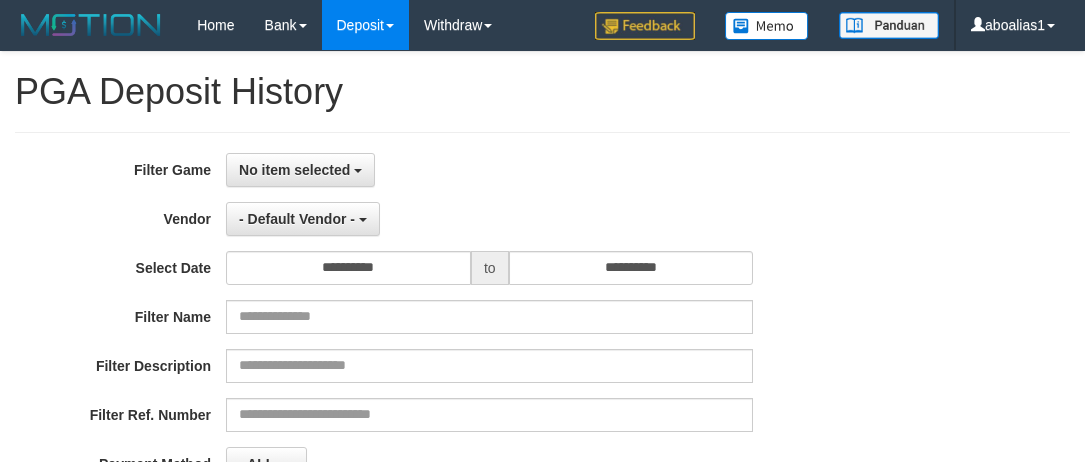 select 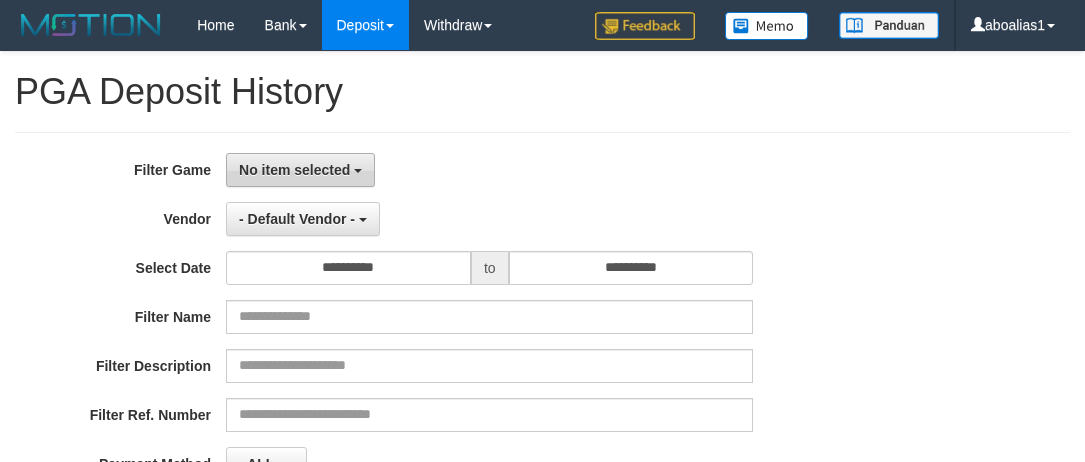scroll, scrollTop: 0, scrollLeft: 0, axis: both 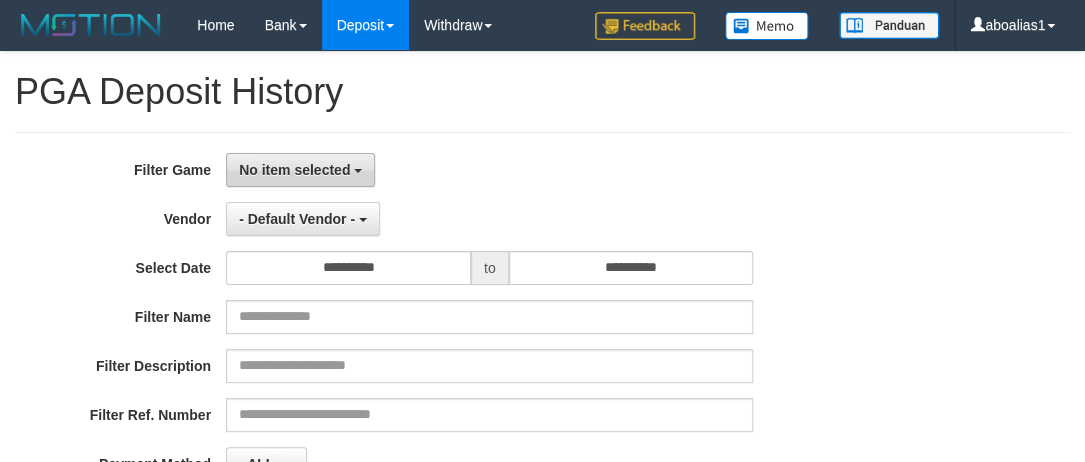 click on "No item selected" at bounding box center (300, 170) 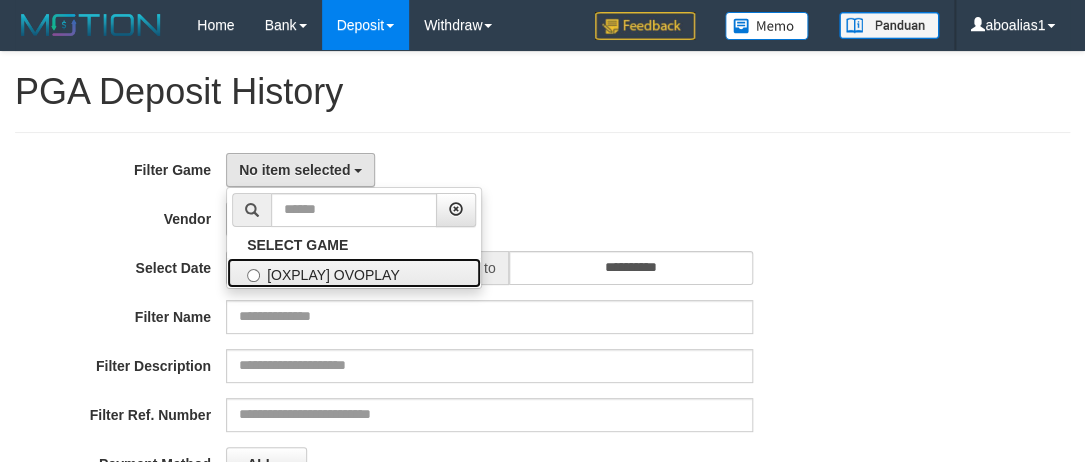 drag, startPoint x: 320, startPoint y: 276, endPoint x: 315, endPoint y: 250, distance: 26.476404 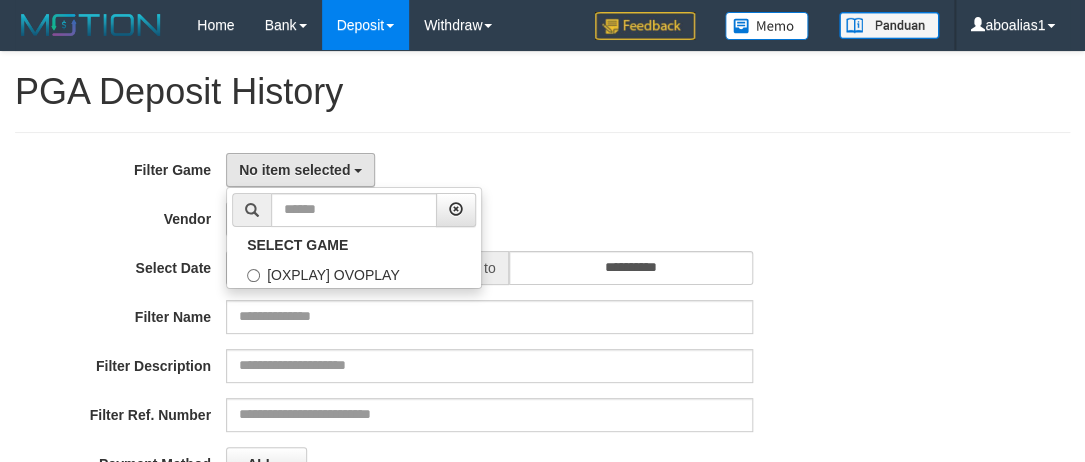select on "****" 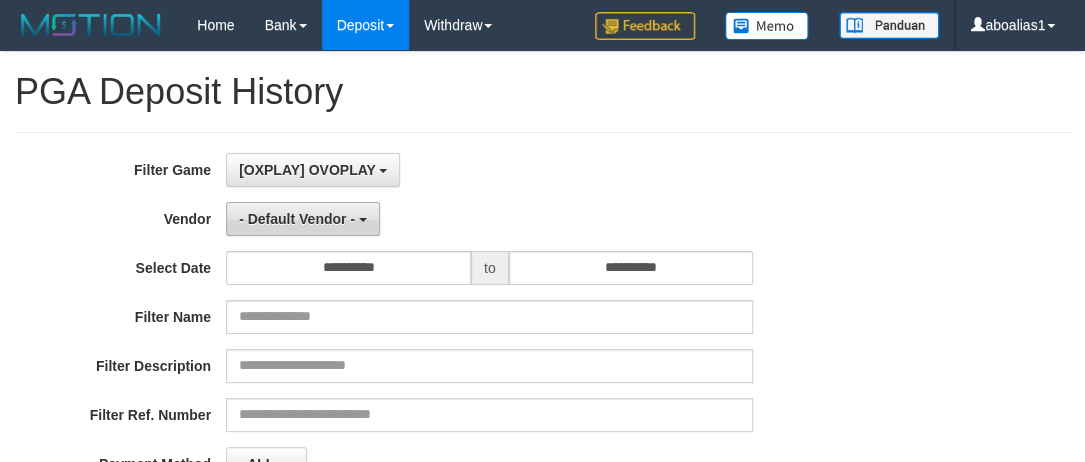 click on "- Default Vendor -" at bounding box center [303, 219] 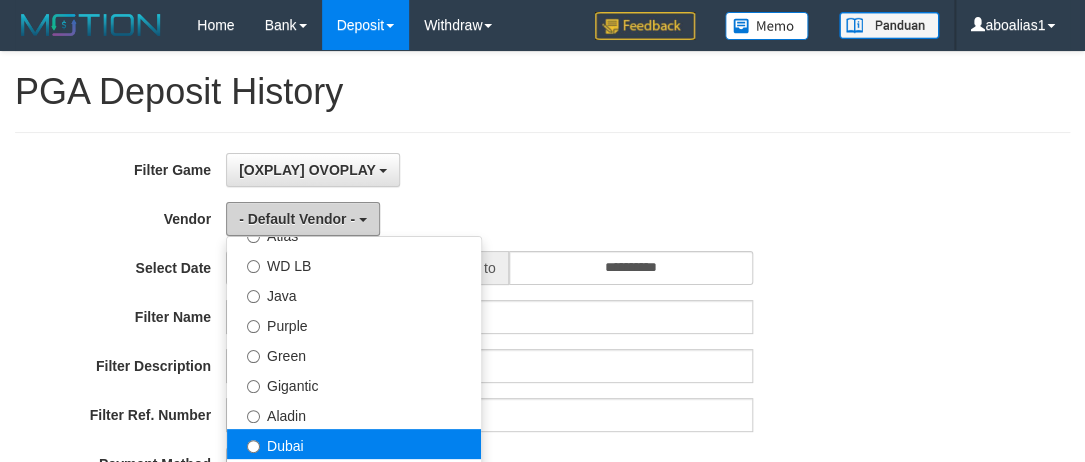 scroll, scrollTop: 272, scrollLeft: 0, axis: vertical 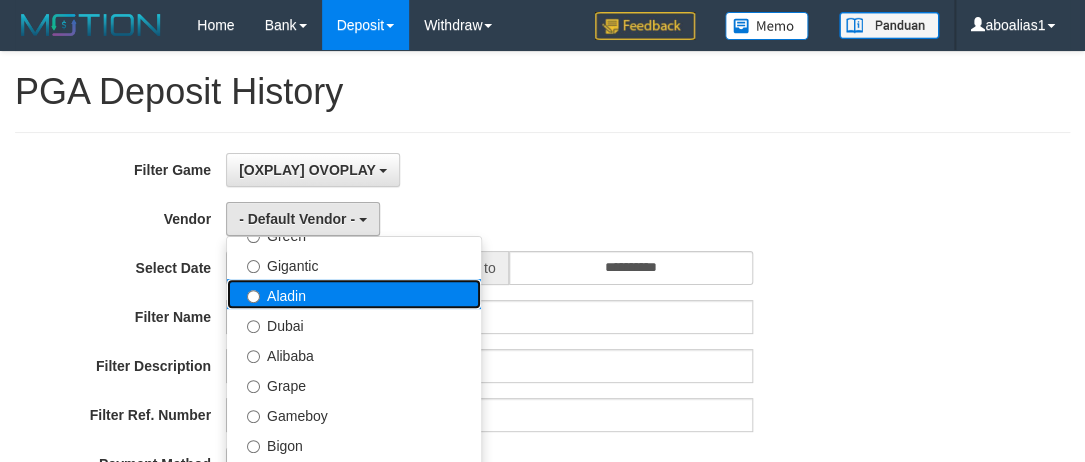 click on "Aladin" at bounding box center (354, 294) 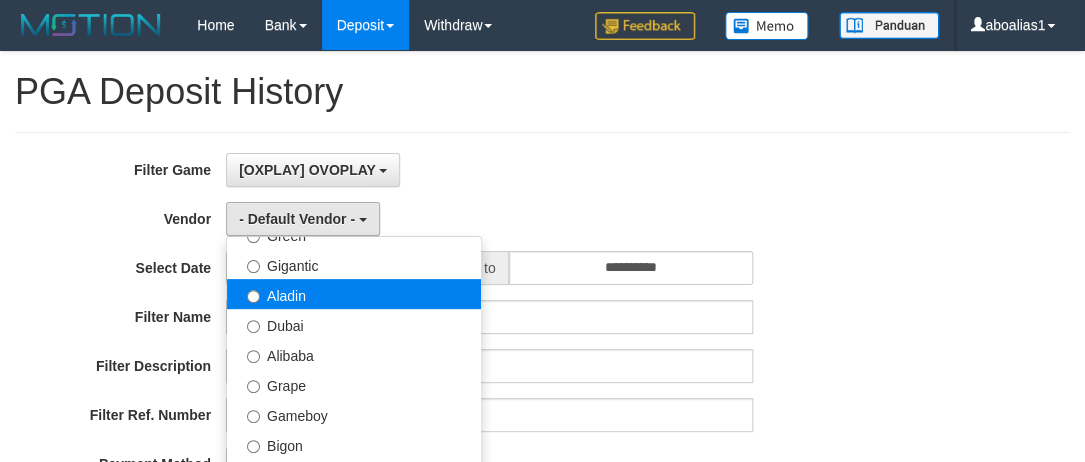 select on "**********" 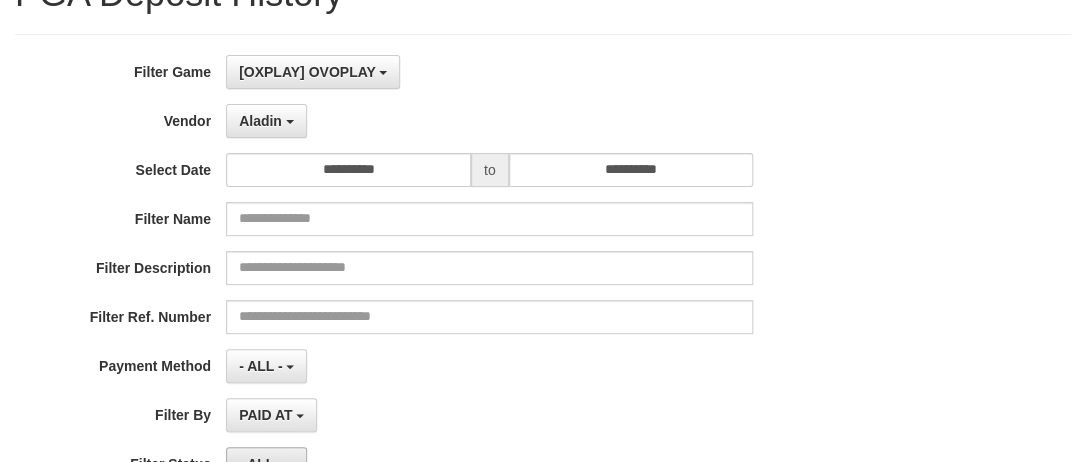 scroll, scrollTop: 272, scrollLeft: 0, axis: vertical 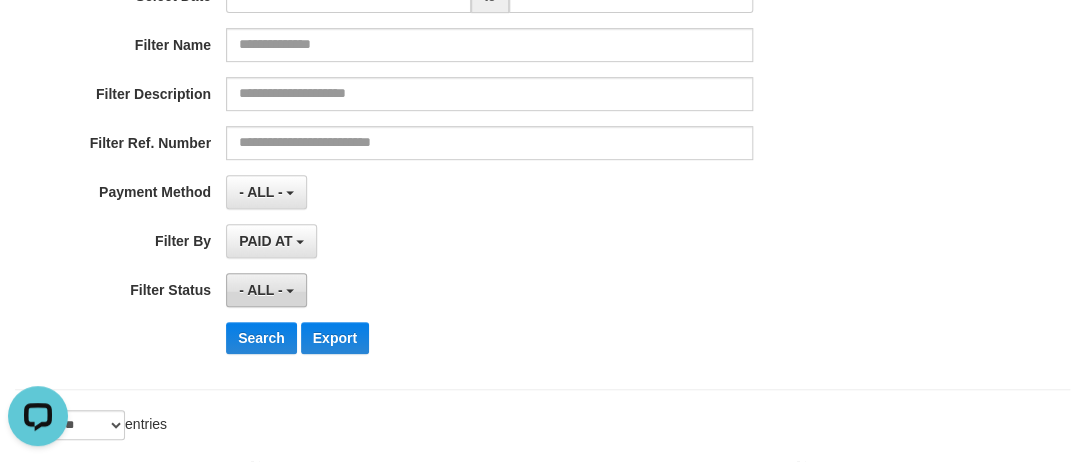 click on "- ALL -" at bounding box center (261, 290) 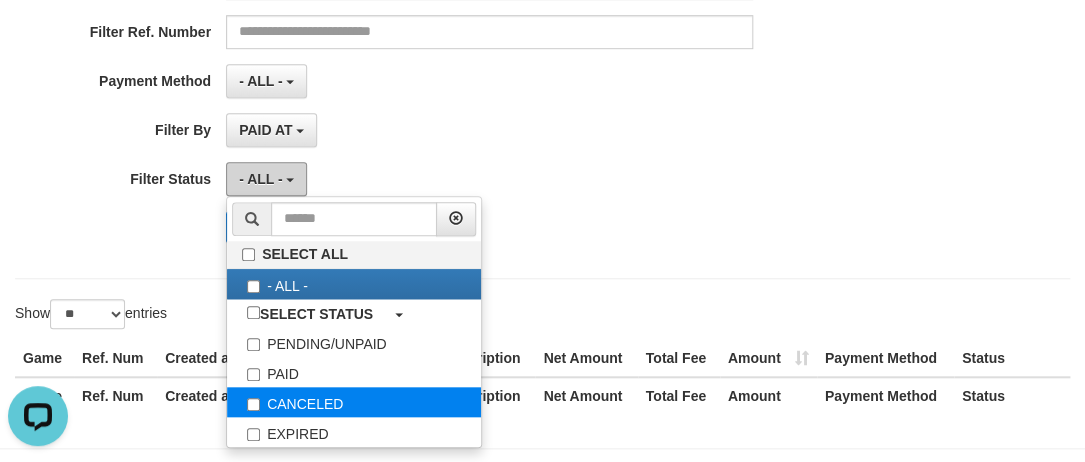 scroll, scrollTop: 454, scrollLeft: 0, axis: vertical 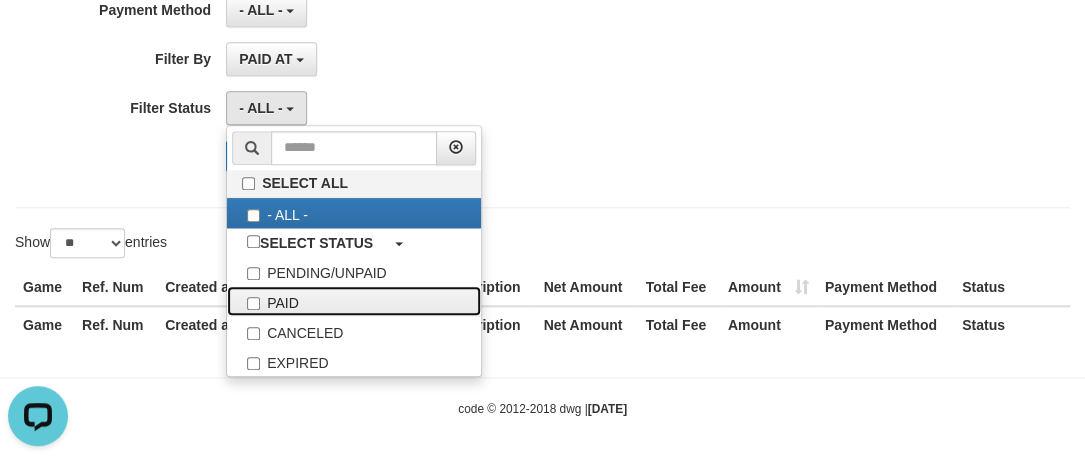 drag, startPoint x: 311, startPoint y: 305, endPoint x: 516, endPoint y: 234, distance: 216.94699 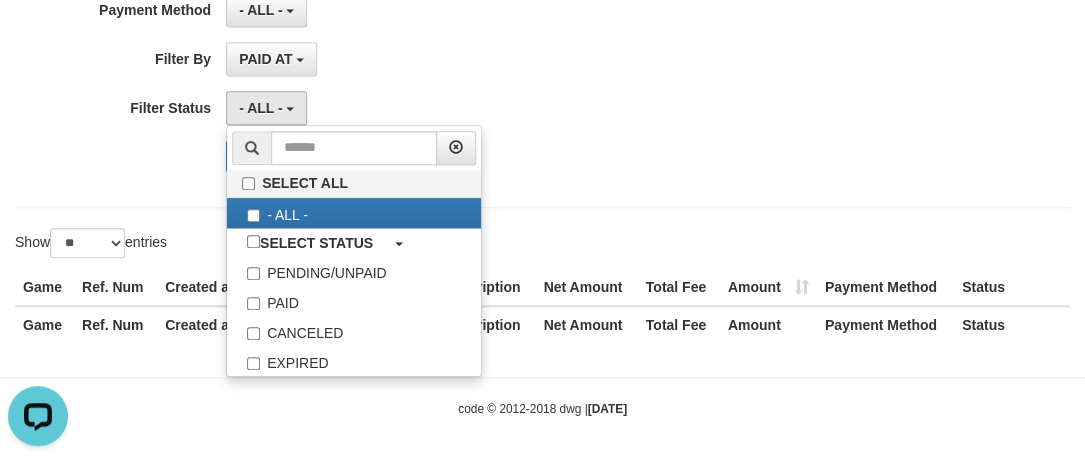 select on "*" 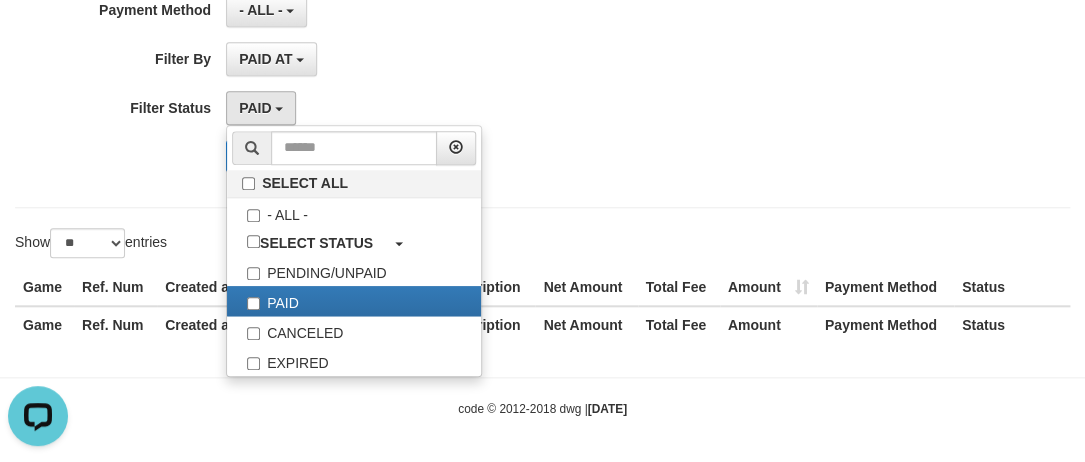drag, startPoint x: 763, startPoint y: 174, endPoint x: 579, endPoint y: 179, distance: 184.06792 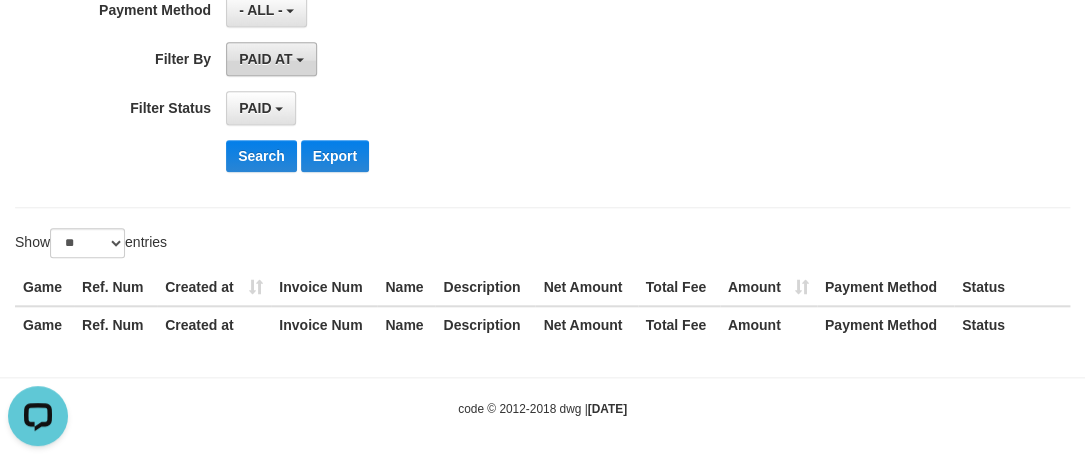 click on "PAID AT" at bounding box center (271, 59) 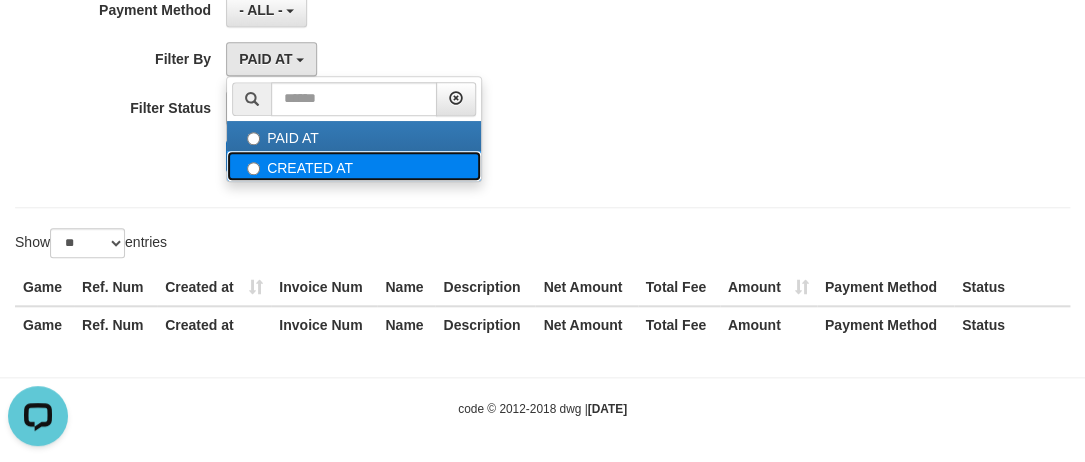 click on "CREATED AT" at bounding box center (354, 166) 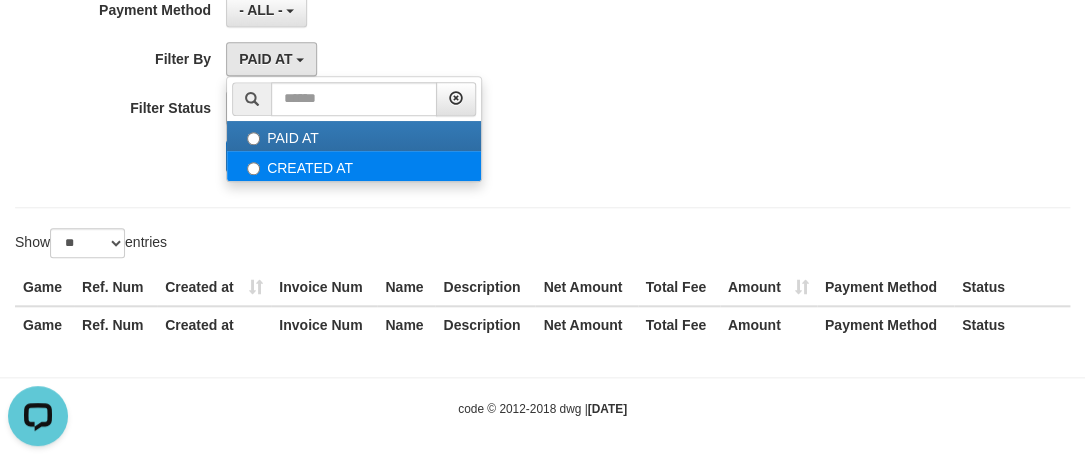 select on "*" 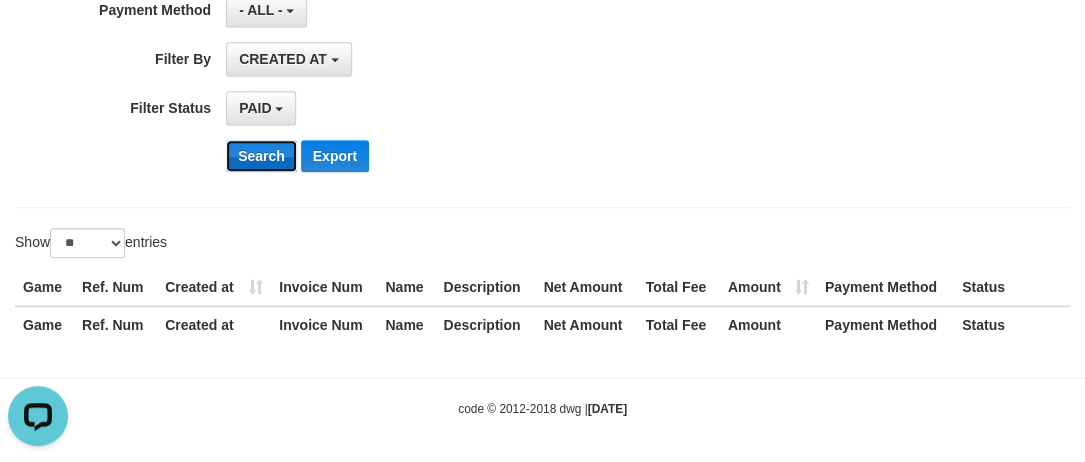 click on "Search" at bounding box center (261, 156) 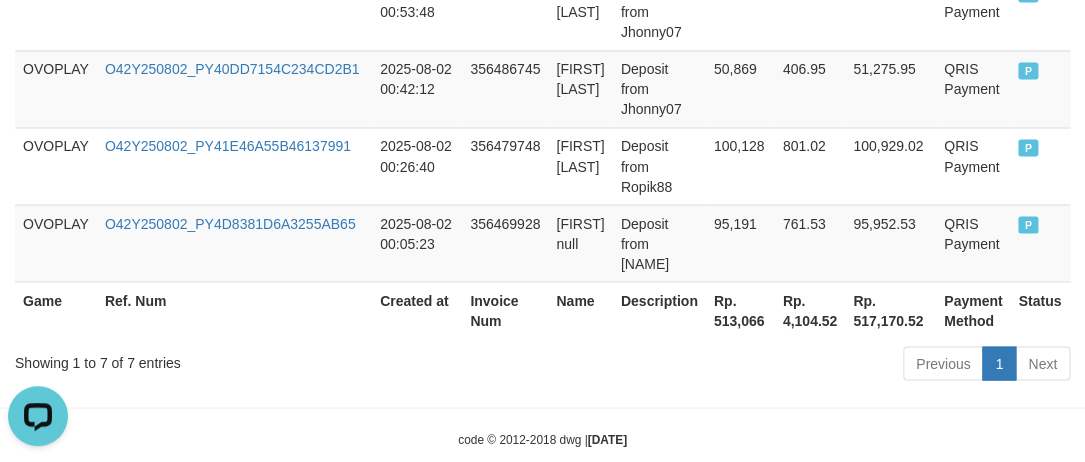scroll, scrollTop: 1071, scrollLeft: 0, axis: vertical 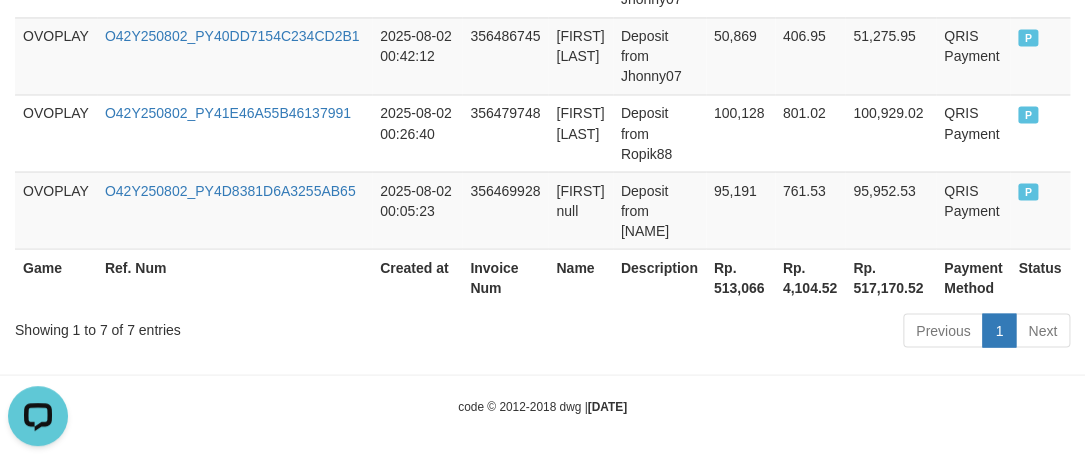 click on "Rp. 513,066" at bounding box center [740, 276] 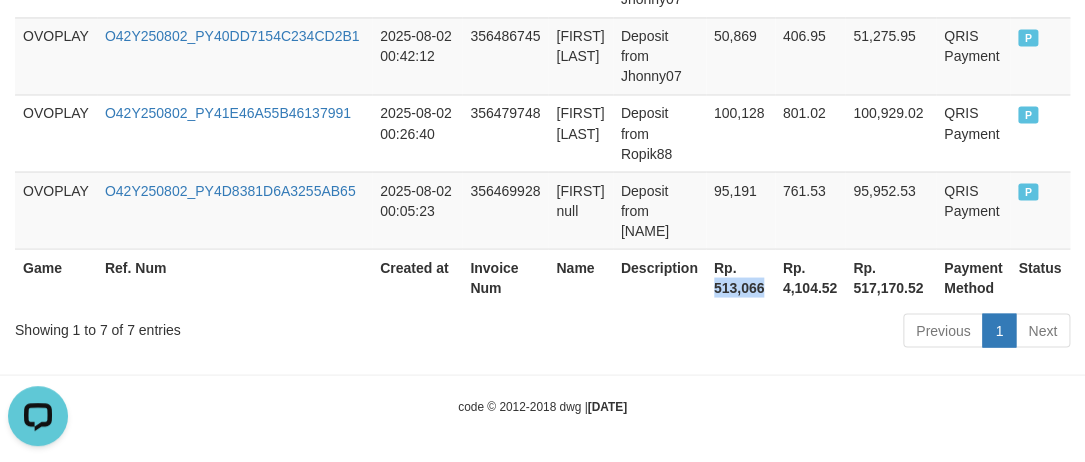 click on "Rp. 513,066" at bounding box center [740, 276] 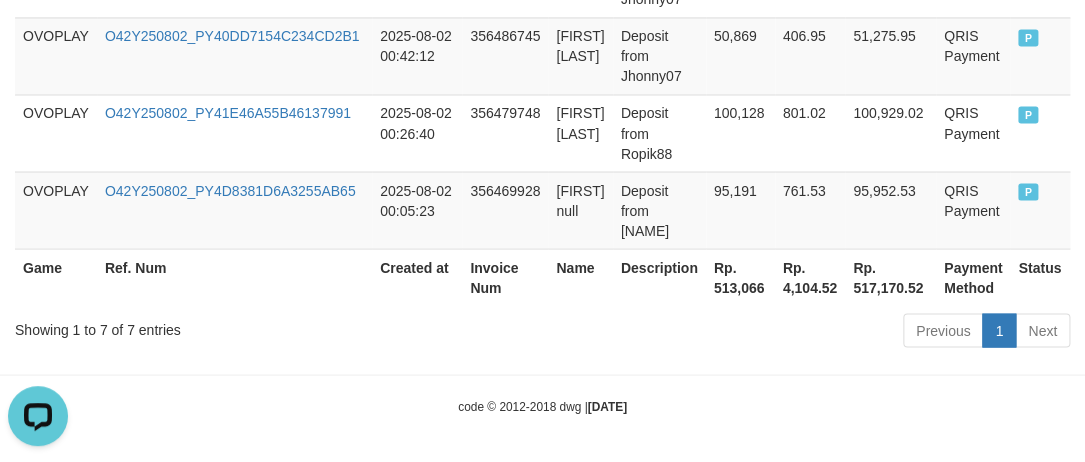 click on "Previous 1 Next" at bounding box center [768, 332] 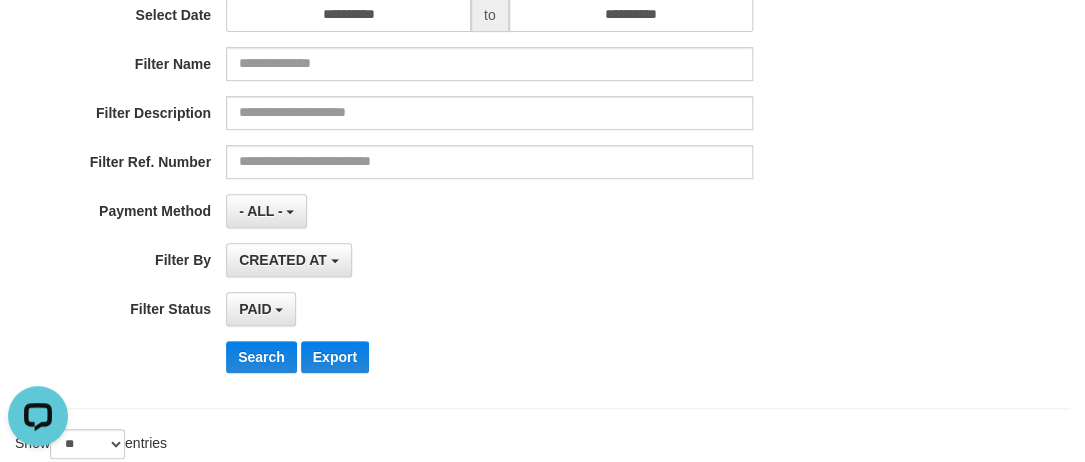 scroll, scrollTop: 0, scrollLeft: 0, axis: both 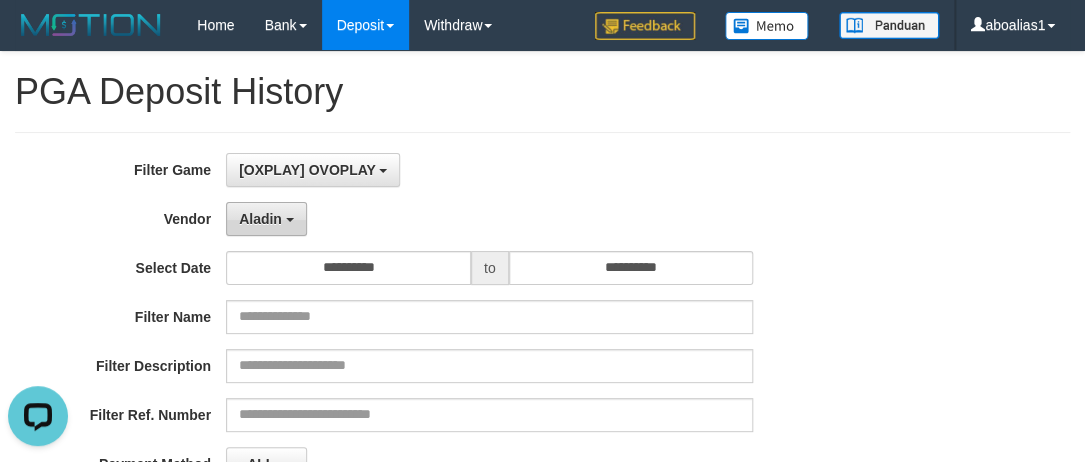 click on "Aladin" at bounding box center [260, 219] 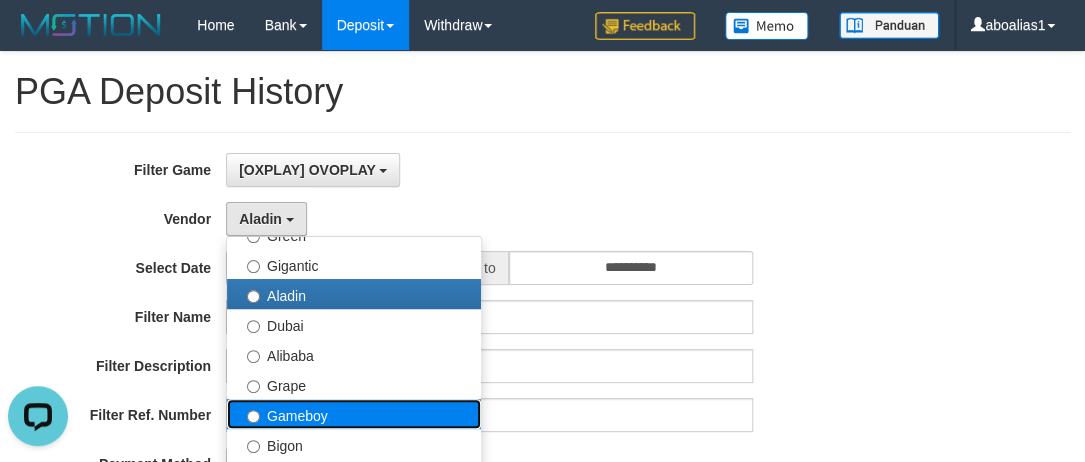 click on "Gameboy" at bounding box center [354, 414] 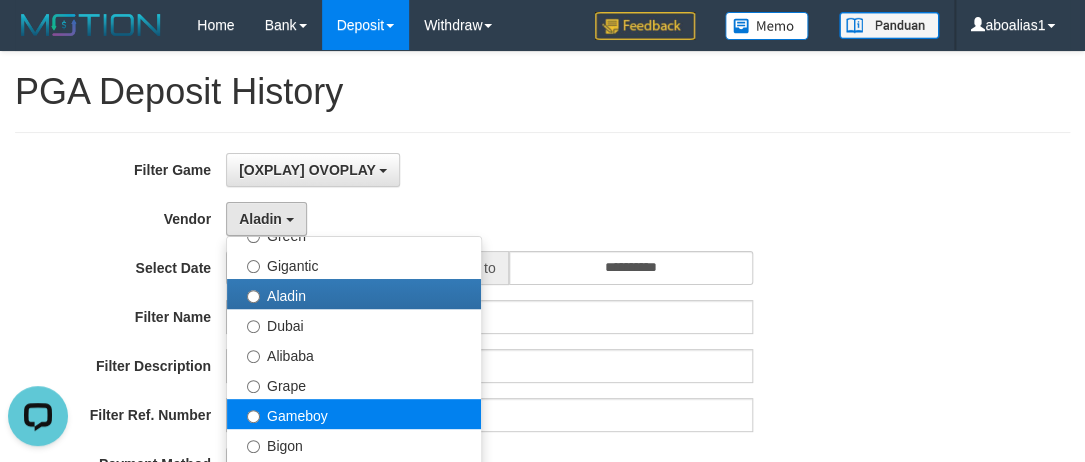 select on "**********" 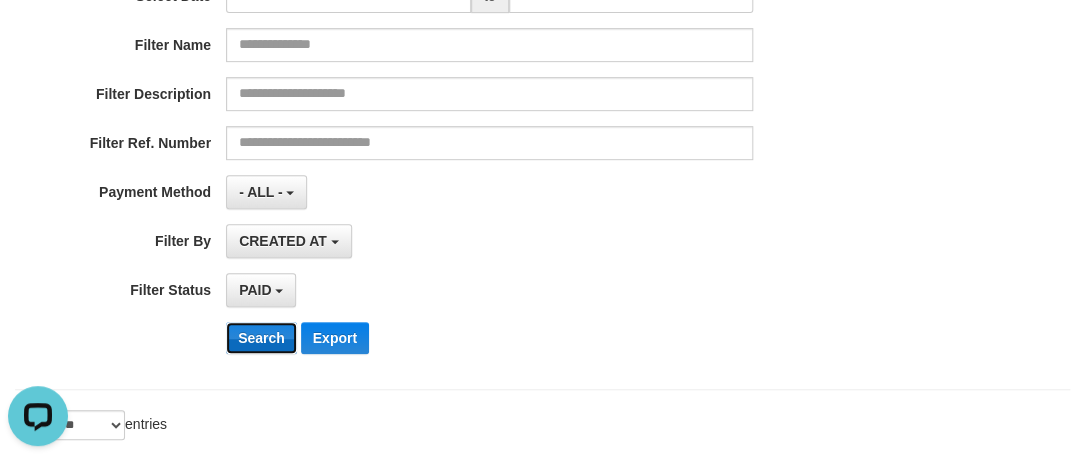 click on "Search" at bounding box center (261, 338) 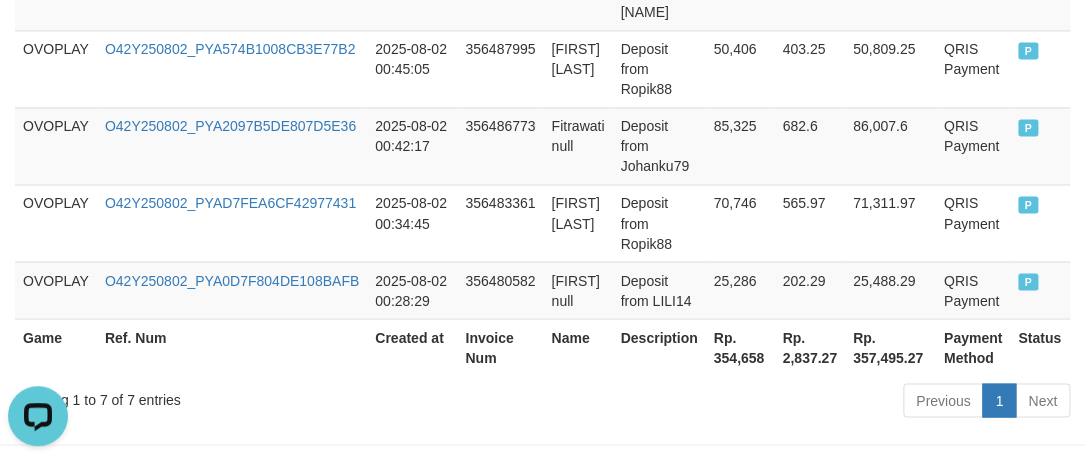 scroll, scrollTop: 1051, scrollLeft: 0, axis: vertical 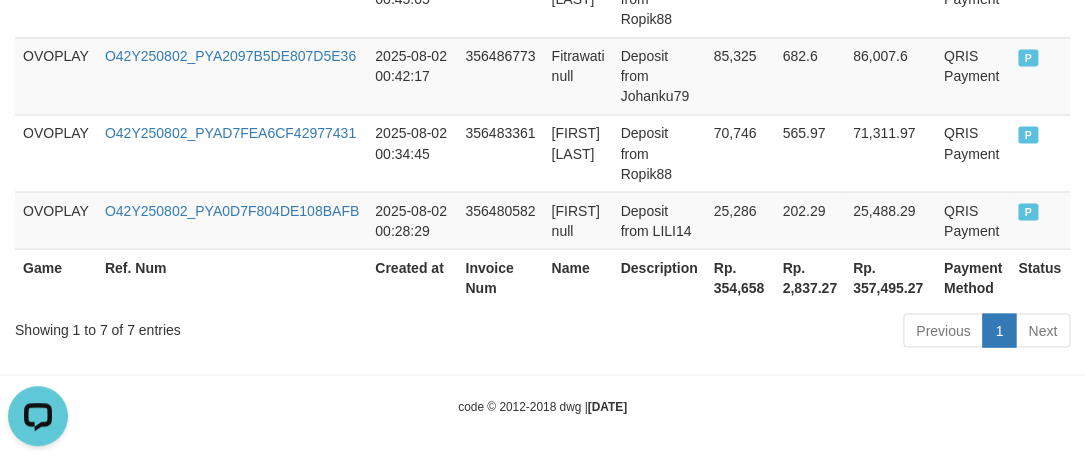 click on "Rp. 354,658" at bounding box center (739, 276) 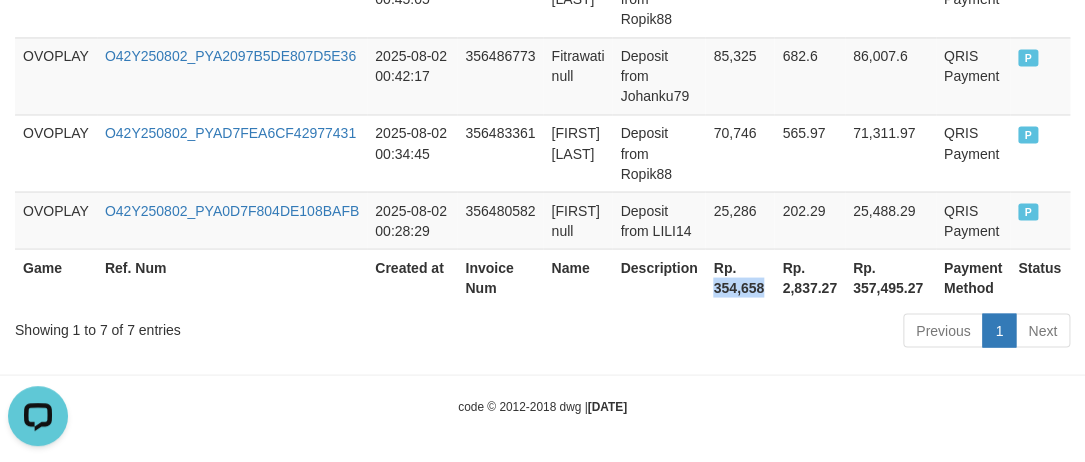 click on "Rp. 354,658" at bounding box center [739, 276] 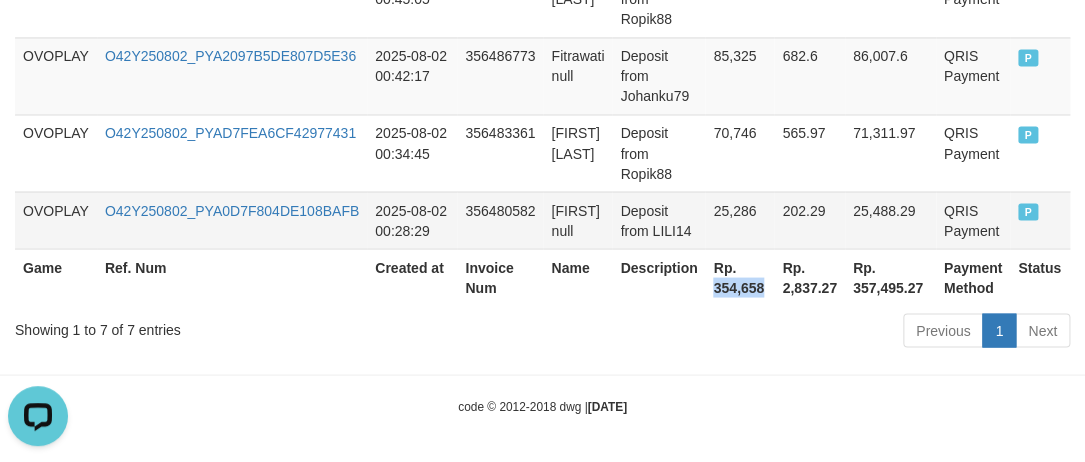 copy on "354,658" 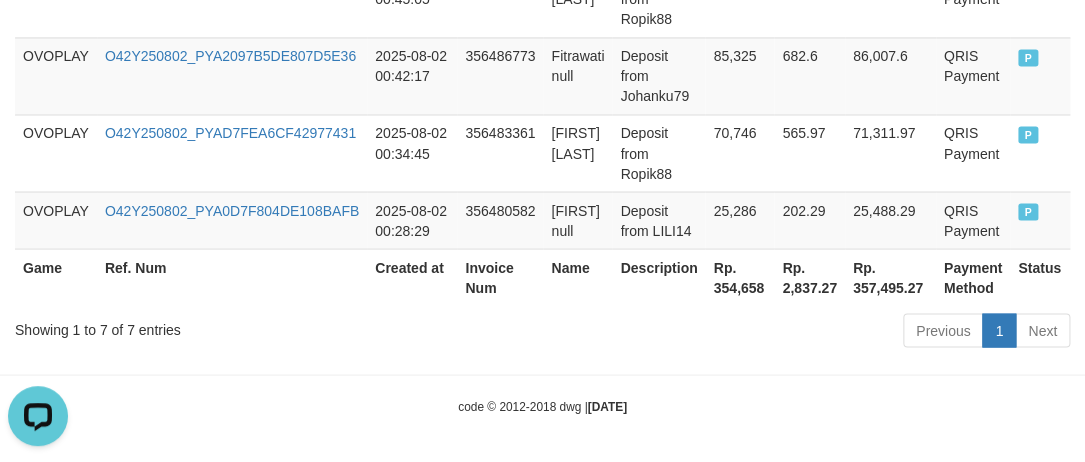 click on "Description" at bounding box center [658, 276] 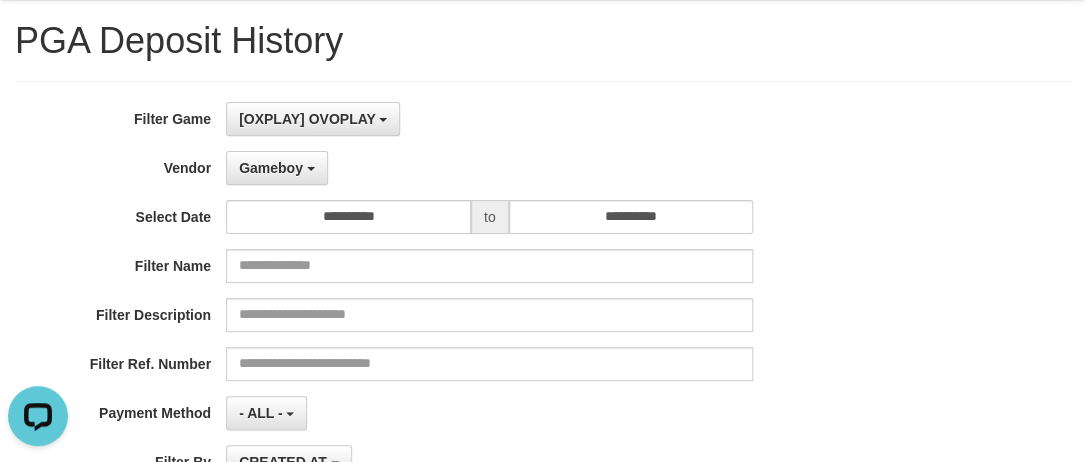 scroll, scrollTop: 324, scrollLeft: 0, axis: vertical 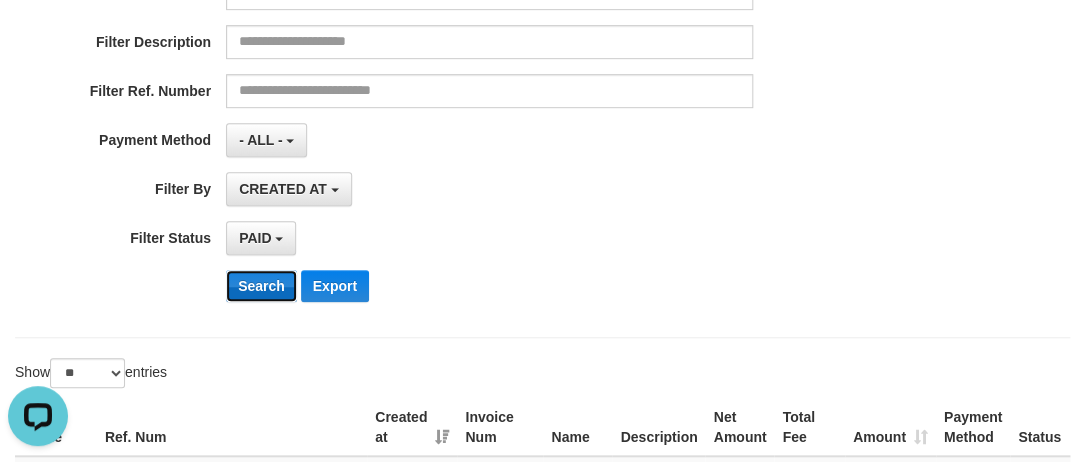 click on "Search" at bounding box center [261, 286] 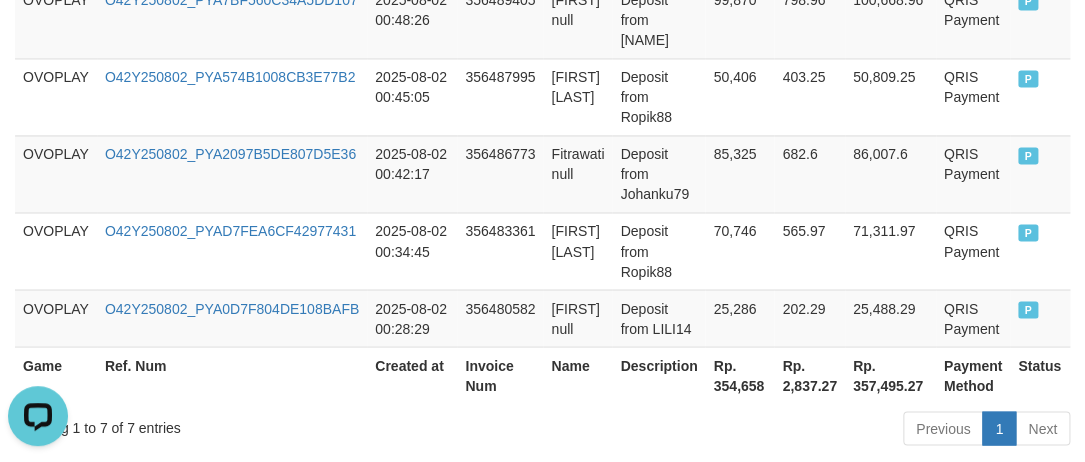 scroll, scrollTop: 1051, scrollLeft: 0, axis: vertical 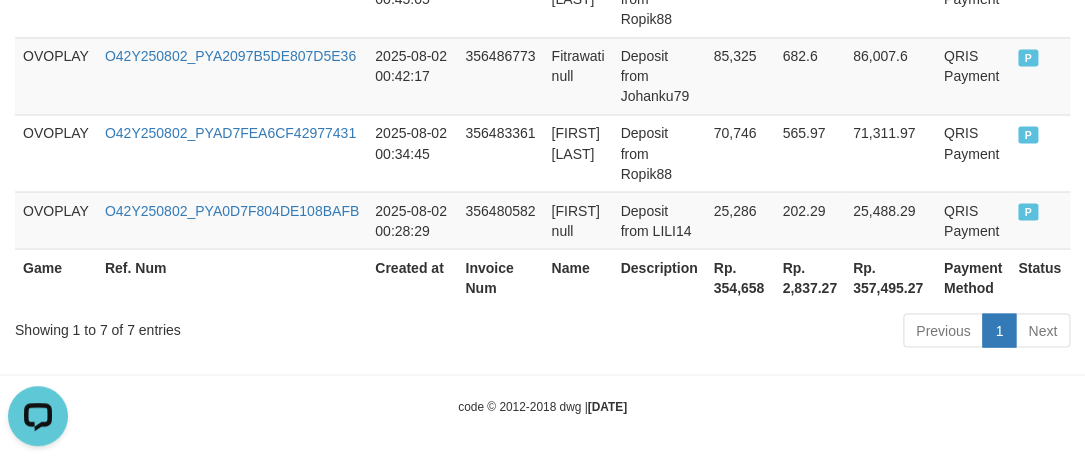 click on "Rp. 354,658" at bounding box center (739, 276) 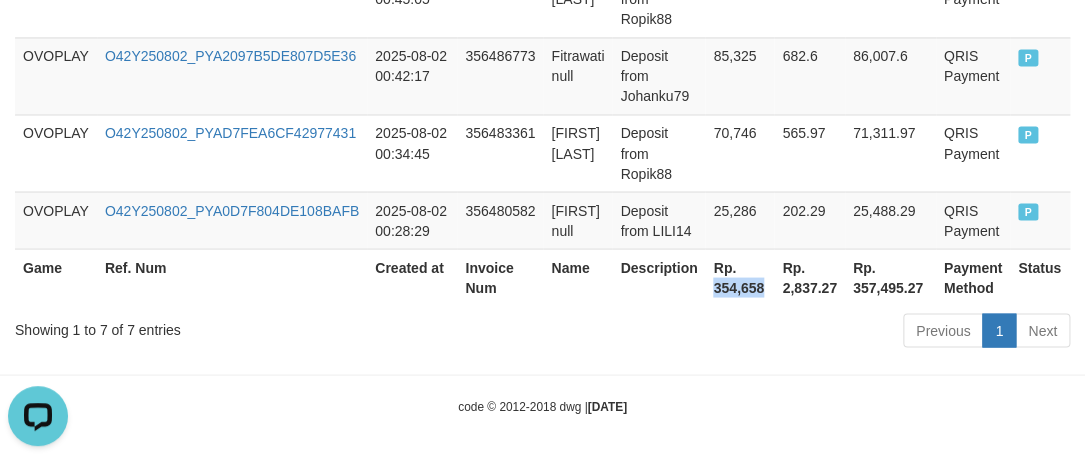 click on "Rp. 354,658" at bounding box center [739, 276] 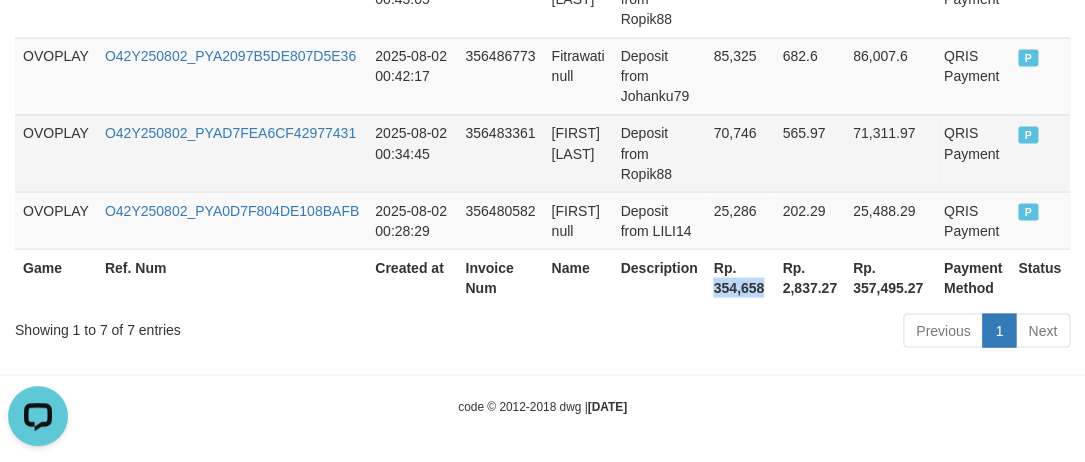 copy on "354,658" 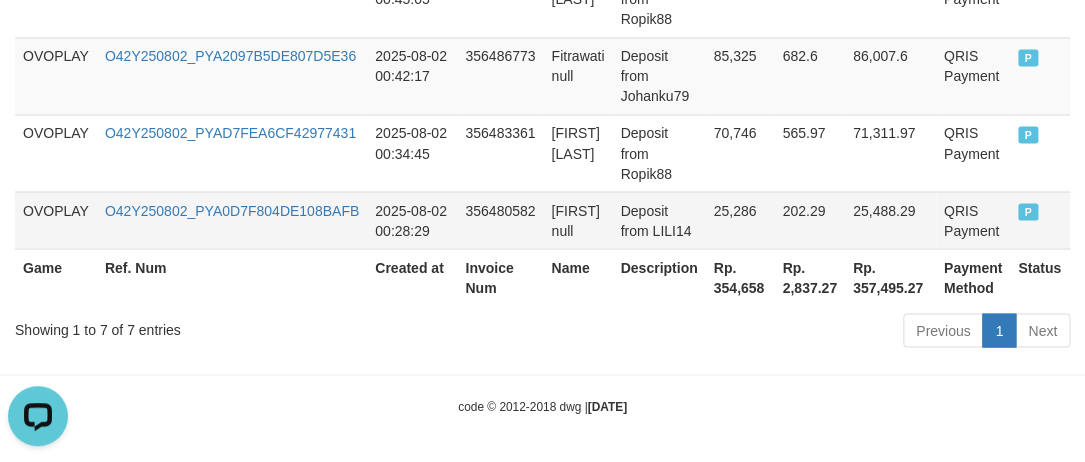 click on "Deposit from LILI14" at bounding box center (658, 219) 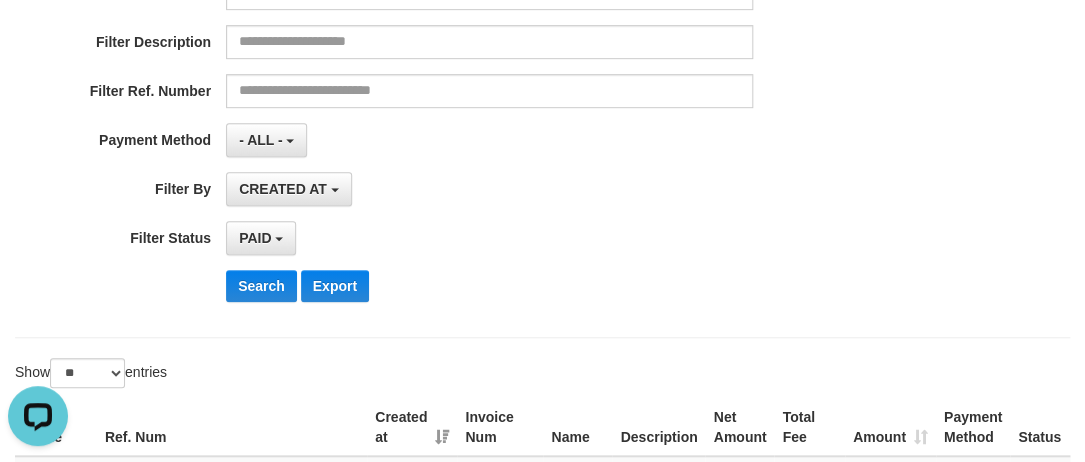 scroll, scrollTop: 0, scrollLeft: 0, axis: both 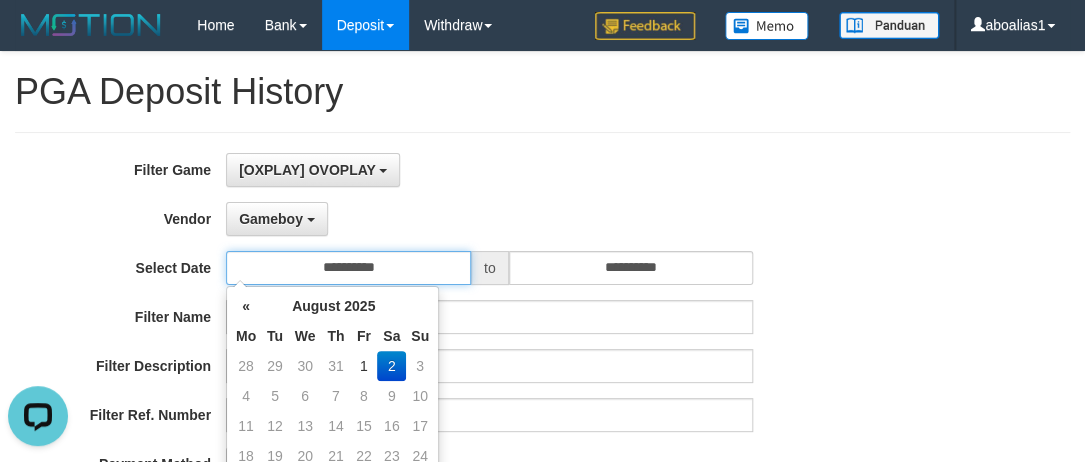 click on "**********" at bounding box center (348, 268) 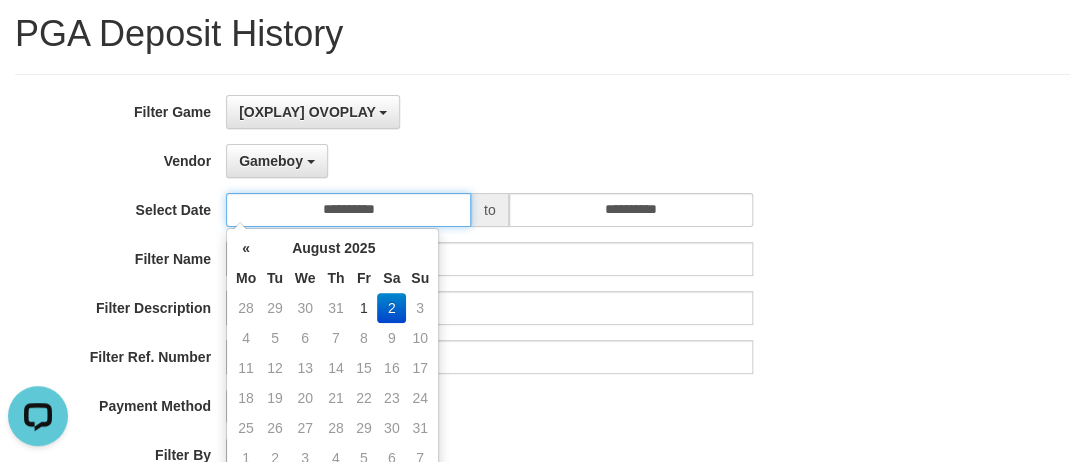 scroll, scrollTop: 90, scrollLeft: 0, axis: vertical 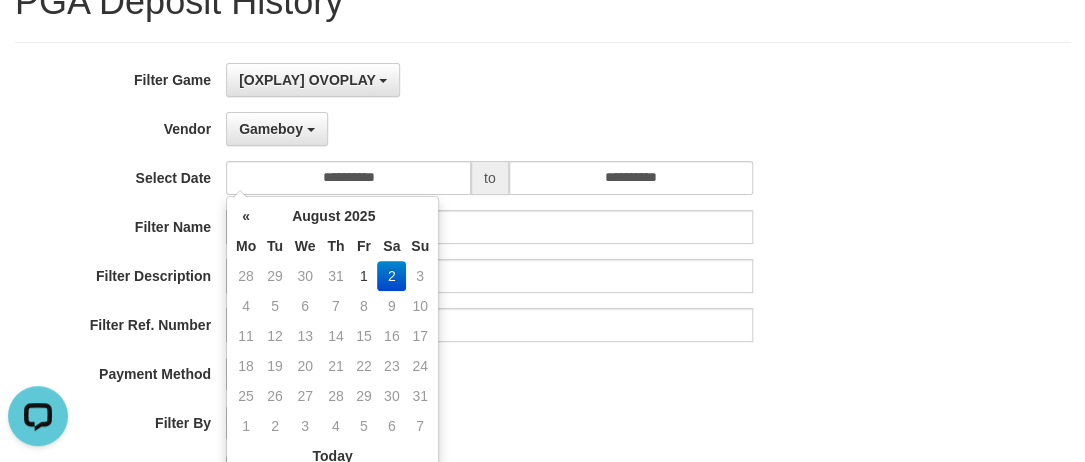 click on "8" at bounding box center [363, 306] 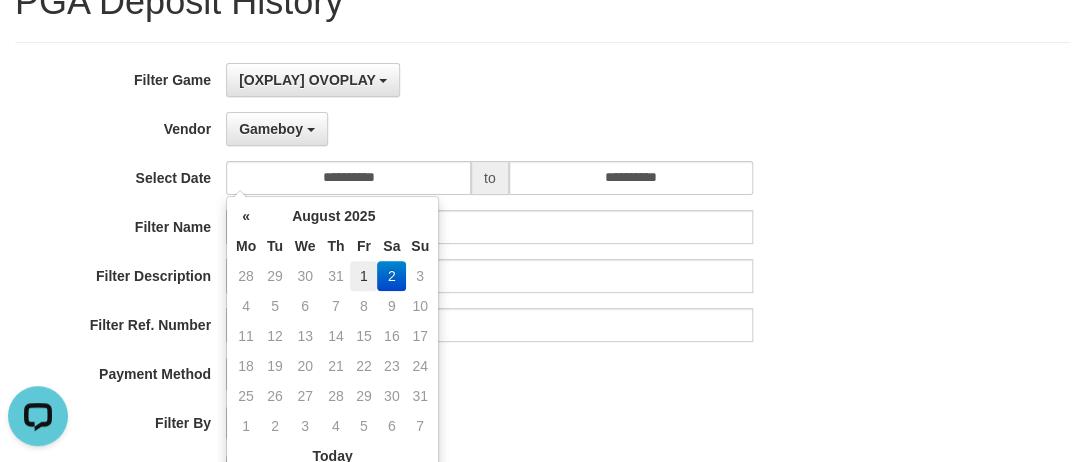 click on "1" at bounding box center (363, 276) 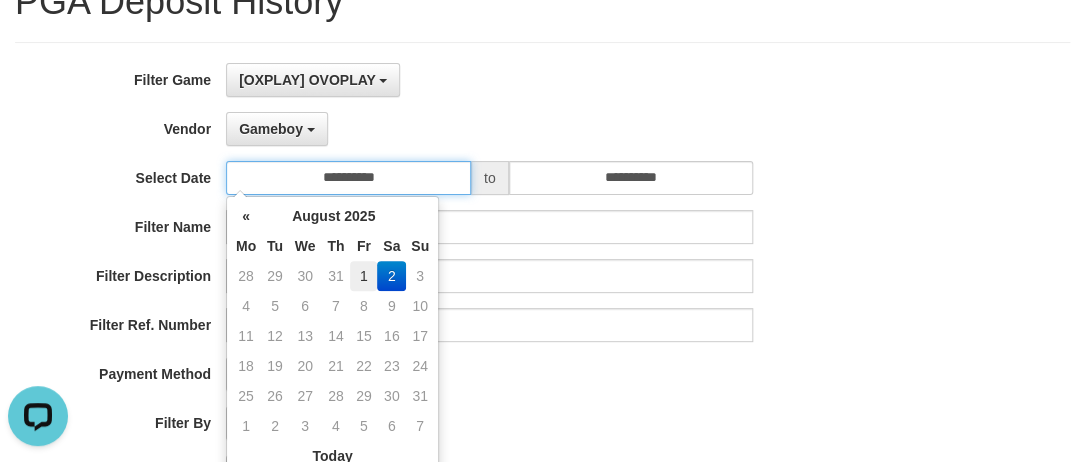 type on "**********" 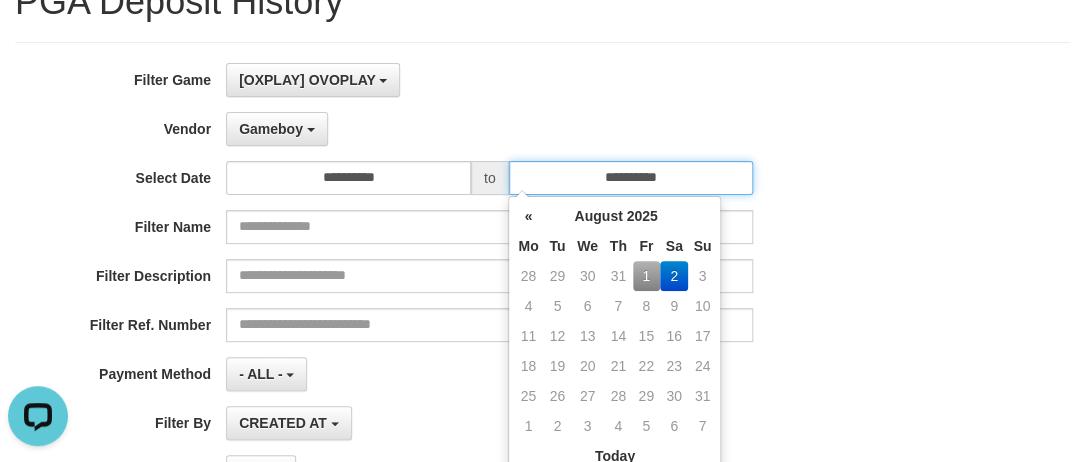 click on "**********" at bounding box center (631, 178) 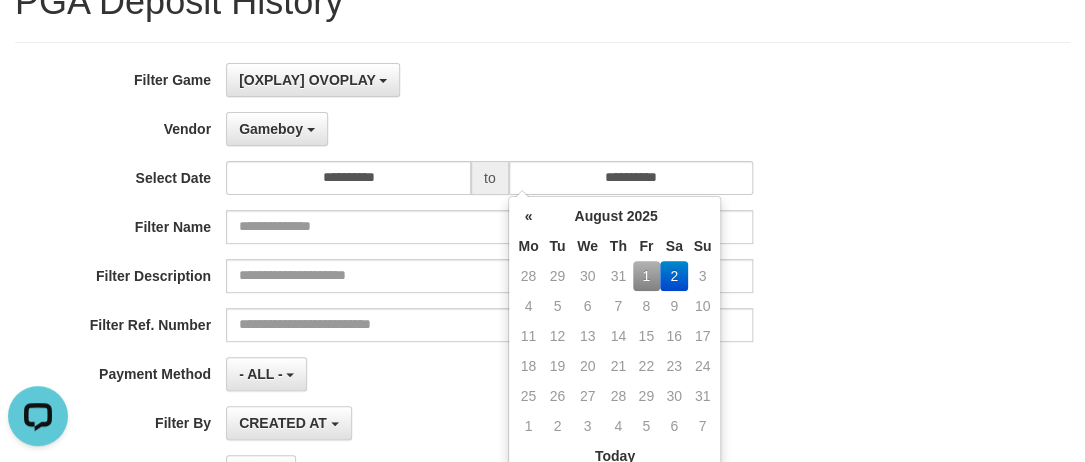 click on "1" at bounding box center [646, 276] 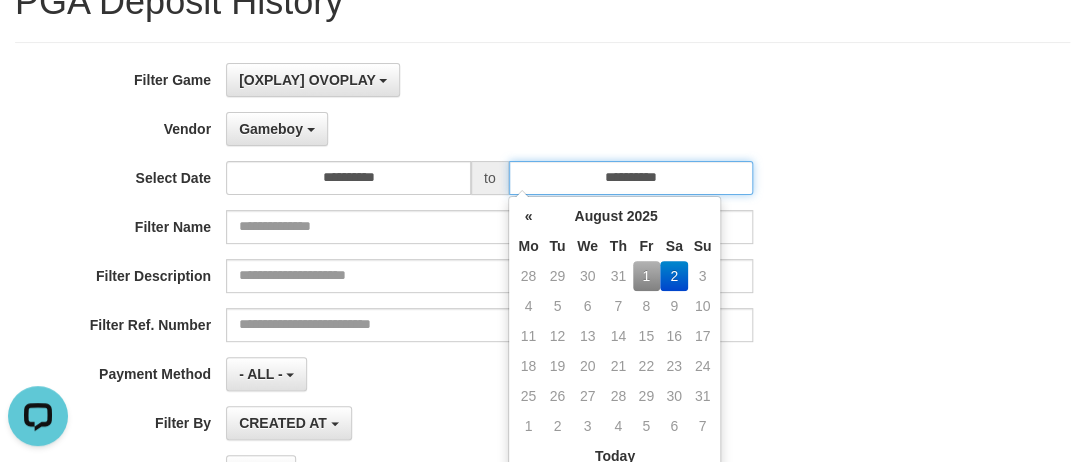 type on "**********" 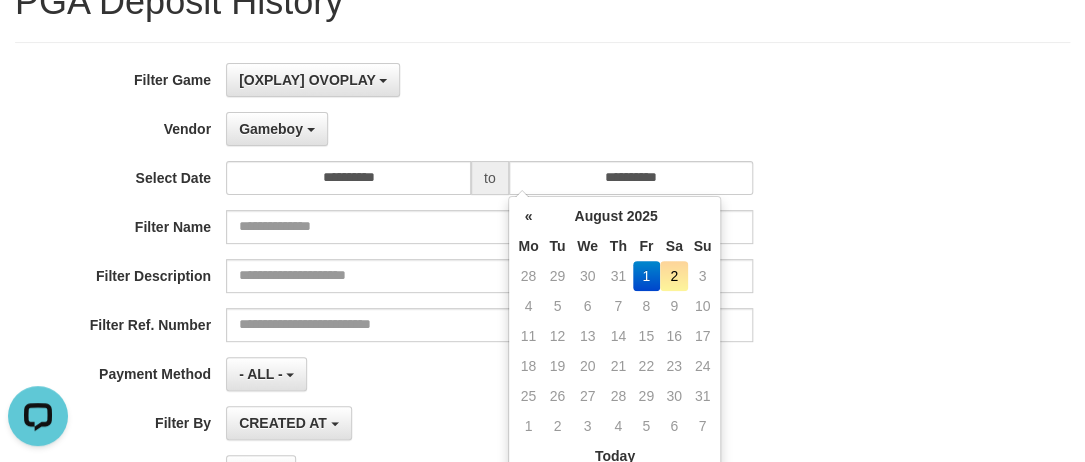 drag, startPoint x: 513, startPoint y: 340, endPoint x: 491, endPoint y: 337, distance: 22.203604 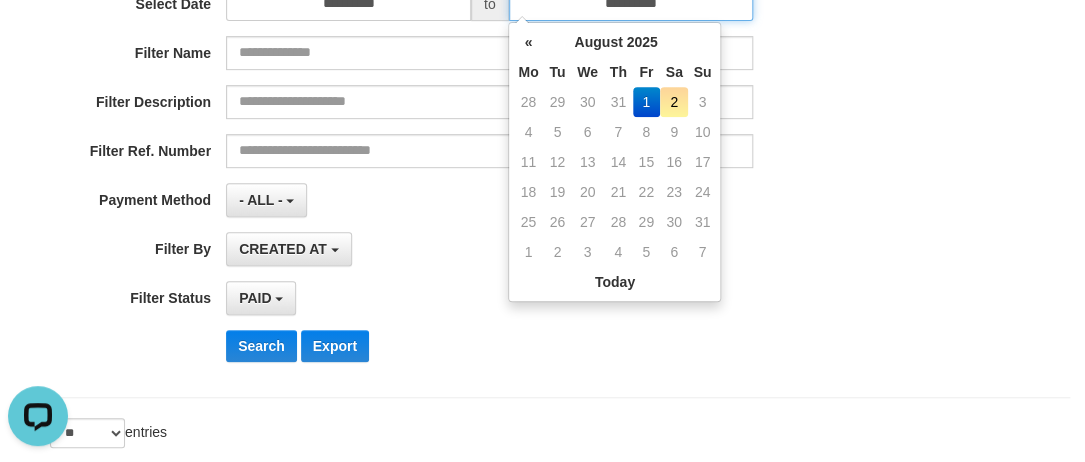 scroll, scrollTop: 363, scrollLeft: 0, axis: vertical 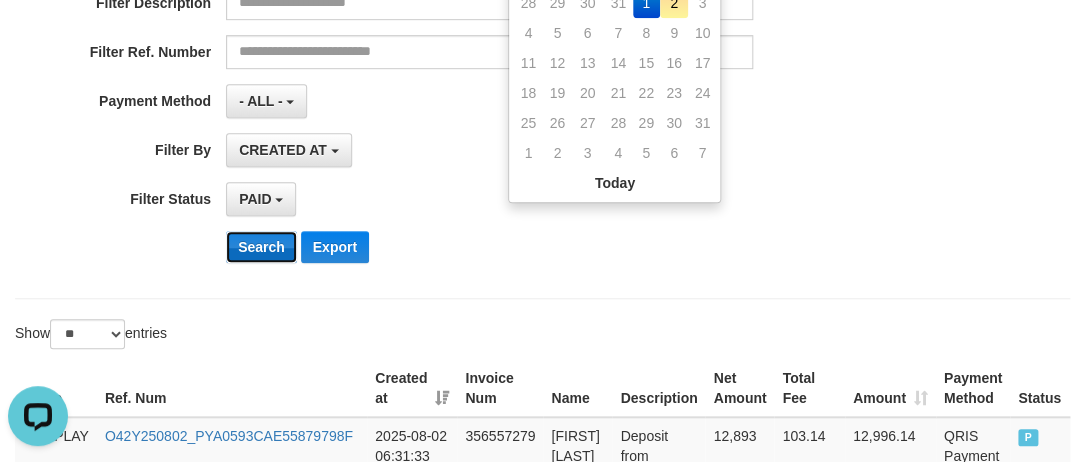 click on "Search" at bounding box center (261, 247) 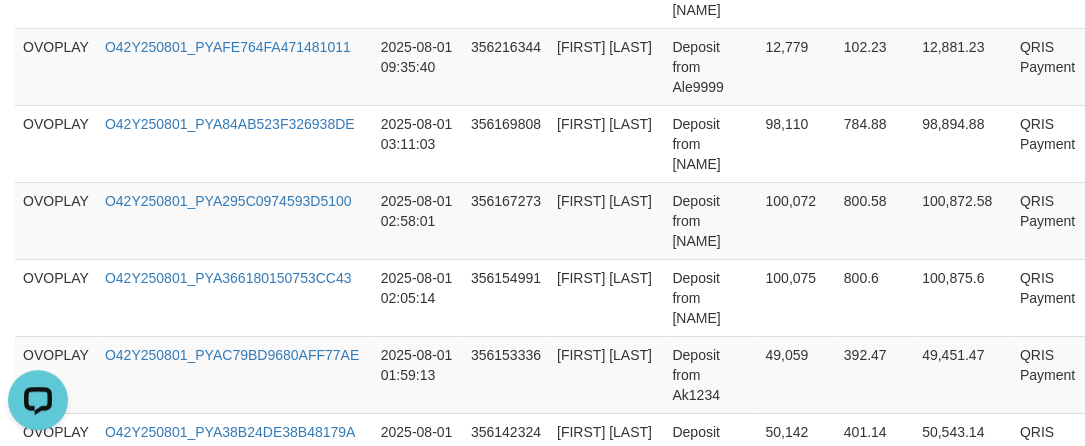 scroll, scrollTop: 1971, scrollLeft: 0, axis: vertical 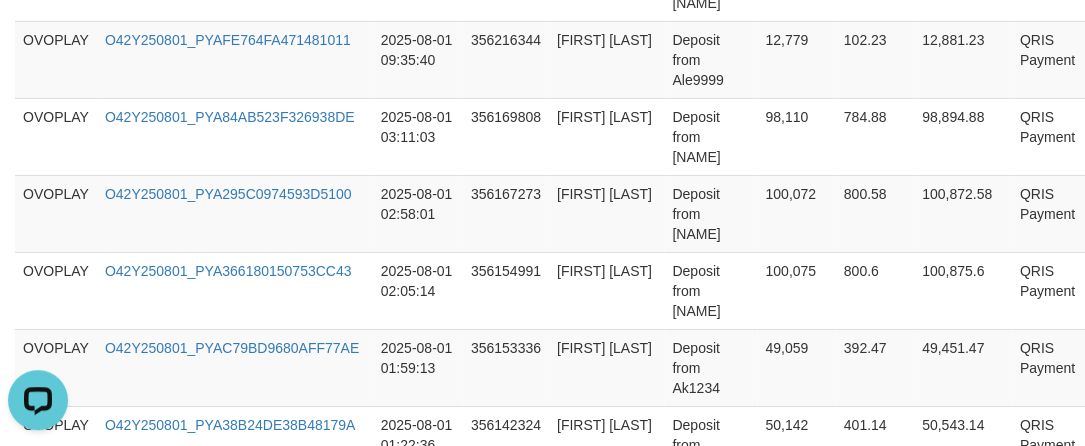 click on "Rp. 1,668,755" at bounding box center [796, 742] 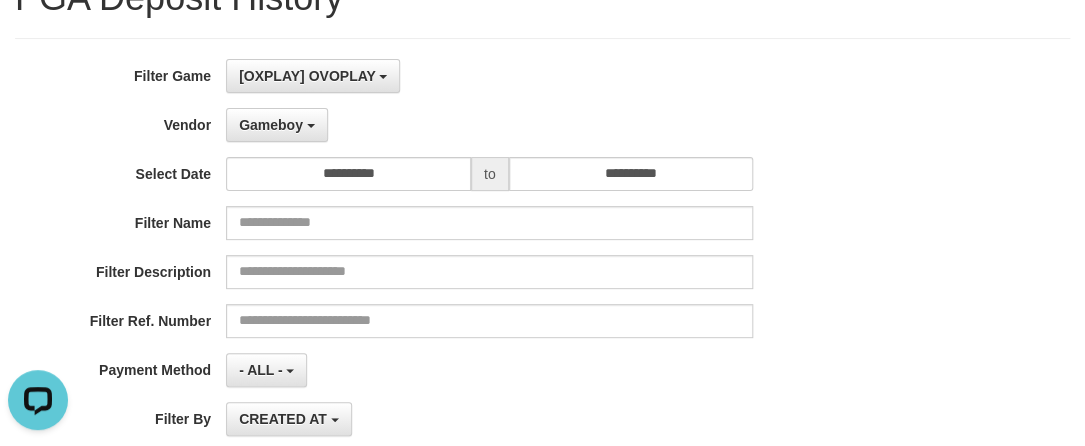 scroll, scrollTop: 0, scrollLeft: 0, axis: both 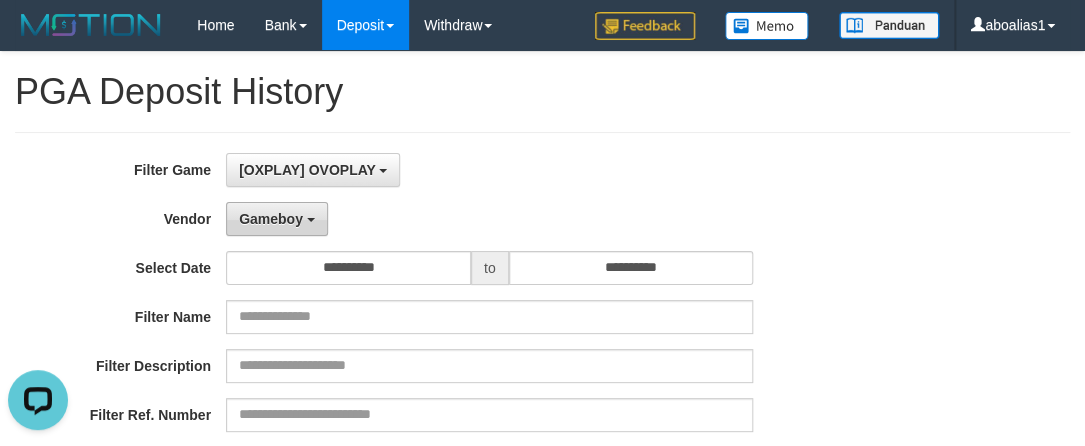 click on "Gameboy" at bounding box center [271, 219] 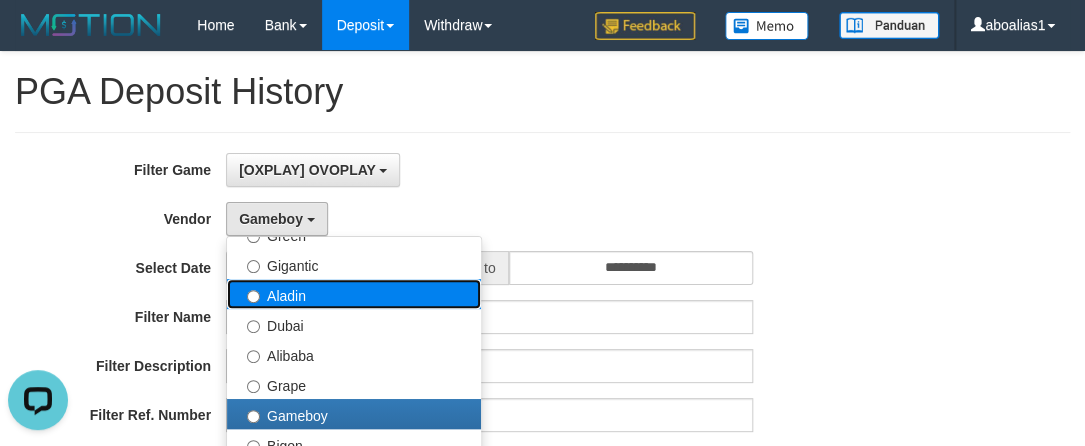 click on "Aladin" at bounding box center [354, 294] 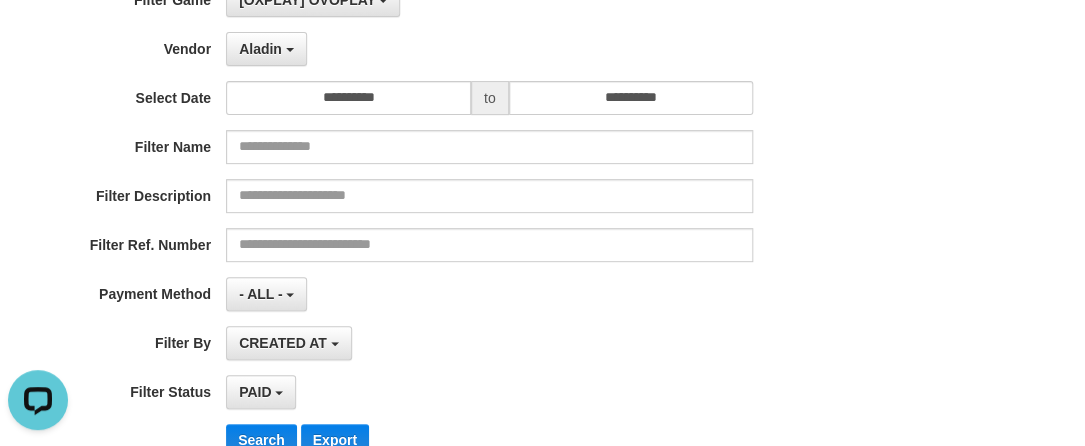 scroll, scrollTop: 272, scrollLeft: 0, axis: vertical 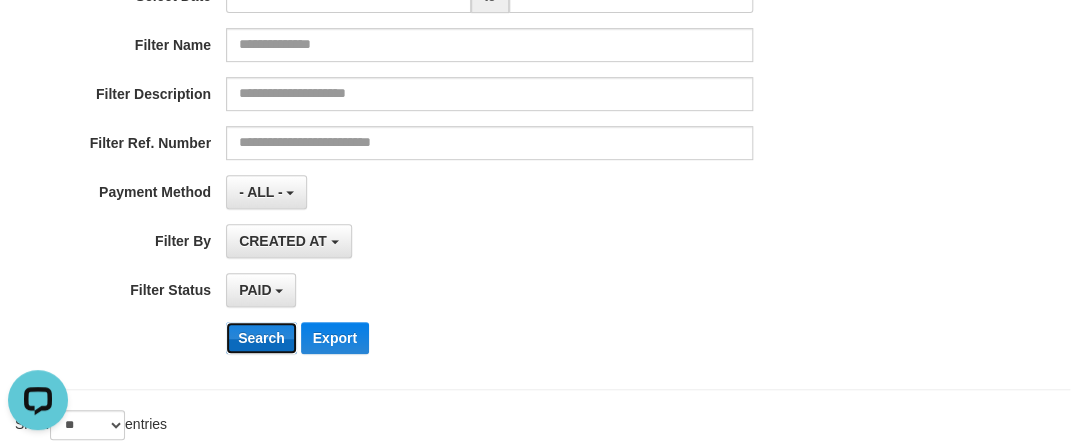 click on "Search" at bounding box center (261, 338) 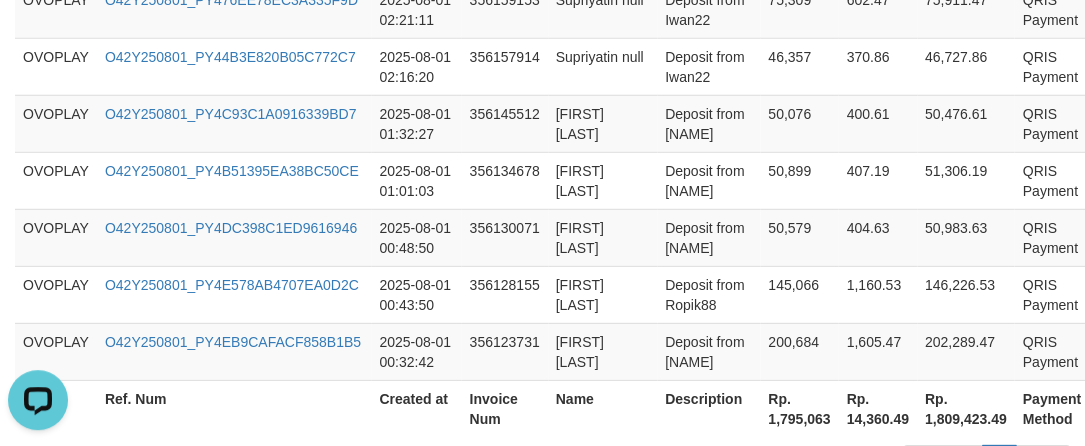 scroll, scrollTop: 1858, scrollLeft: 0, axis: vertical 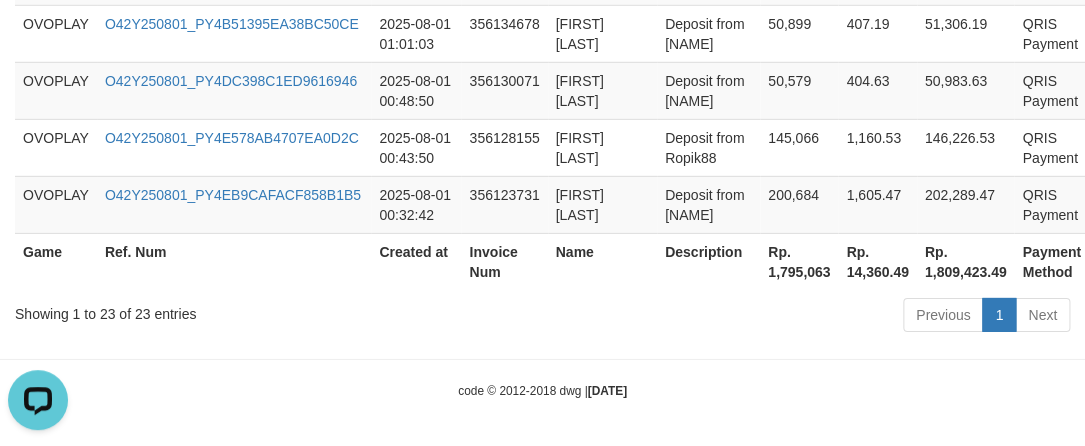 click on "Rp. 1,795,063" at bounding box center [799, 261] 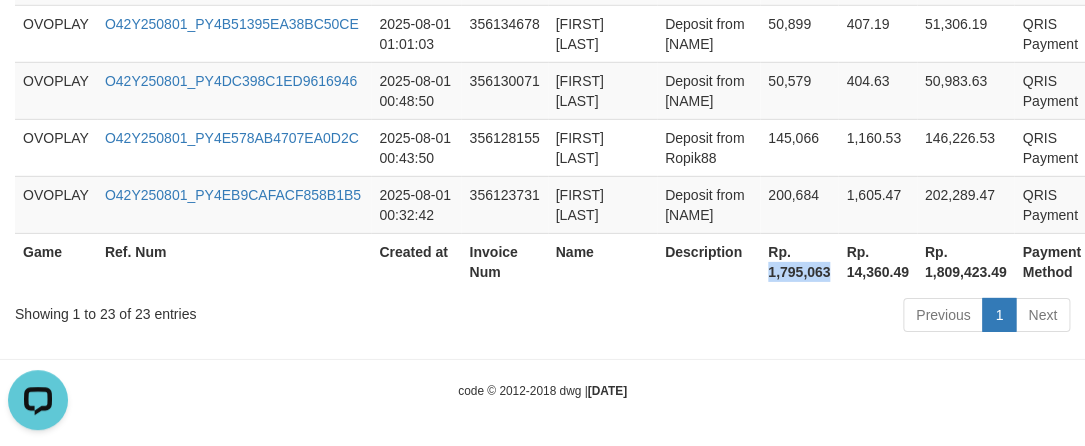 click on "Rp. 1,795,063" at bounding box center [799, 261] 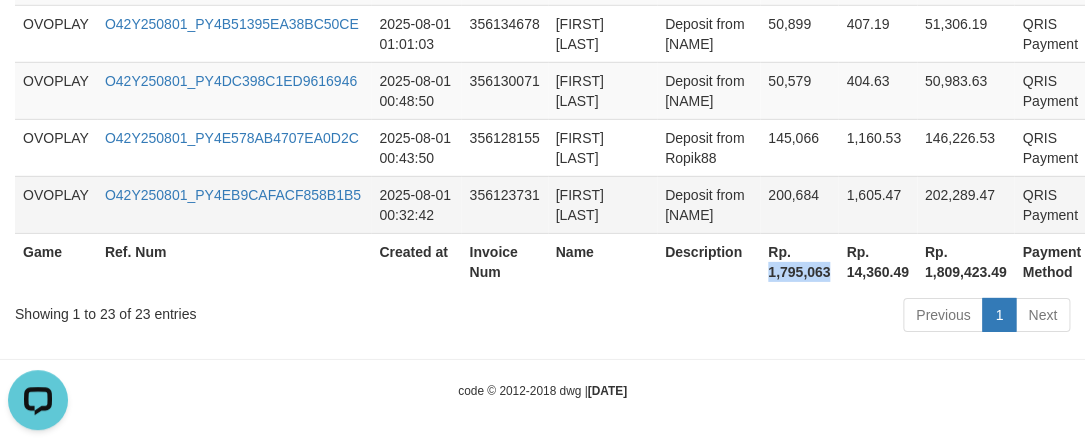 copy on "1,795,063" 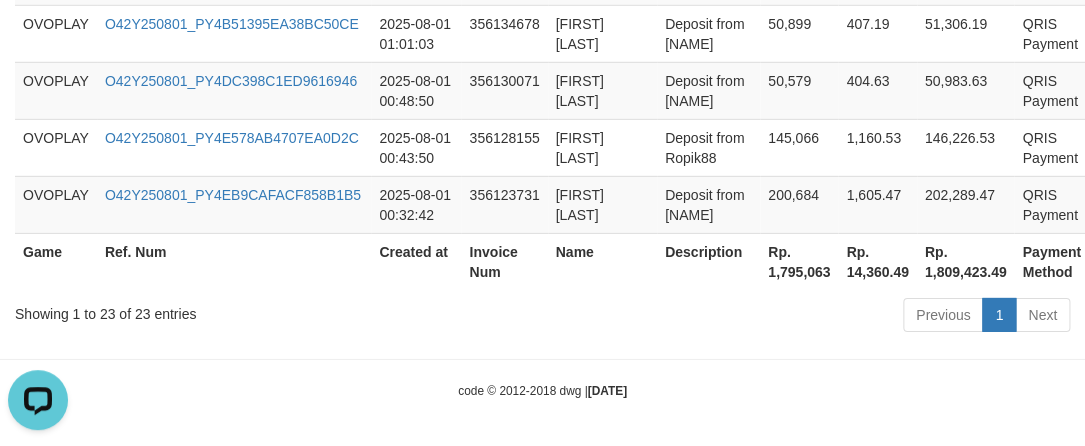 click on "Previous 1 Next" at bounding box center (768, 317) 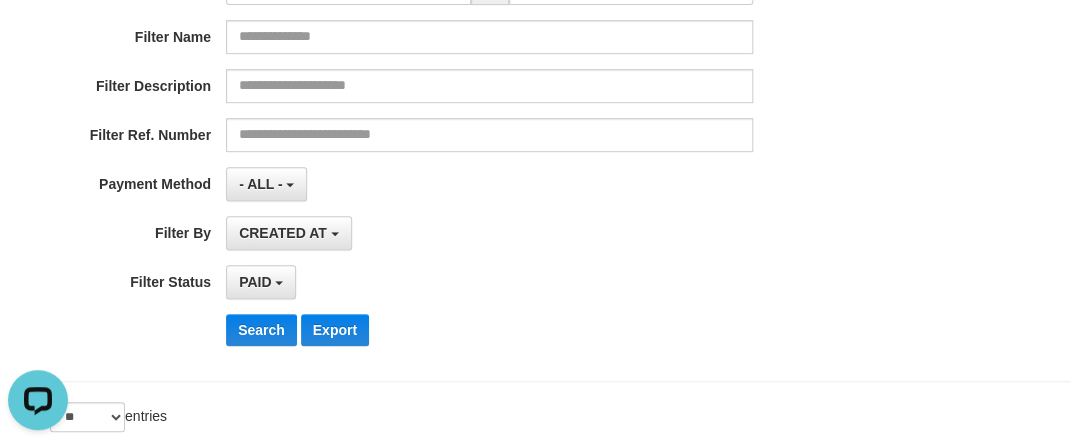scroll, scrollTop: 40, scrollLeft: 0, axis: vertical 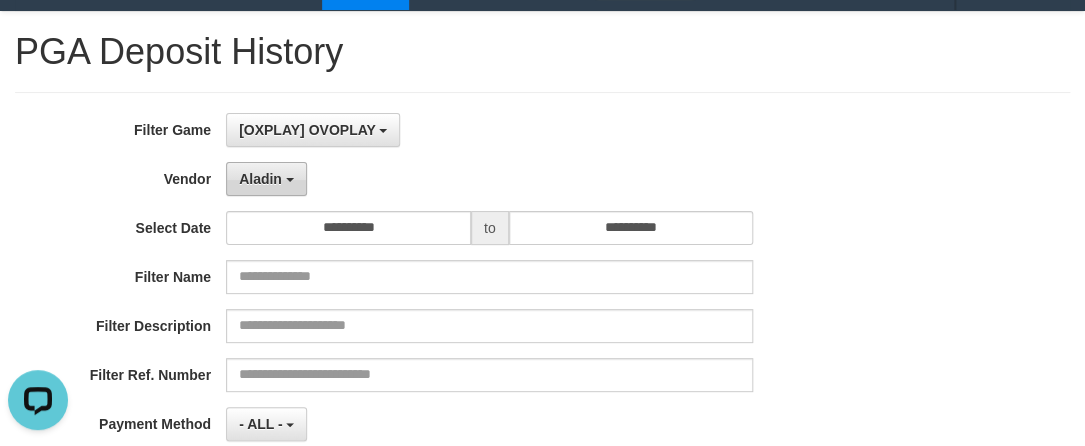 click on "Aladin" at bounding box center [260, 179] 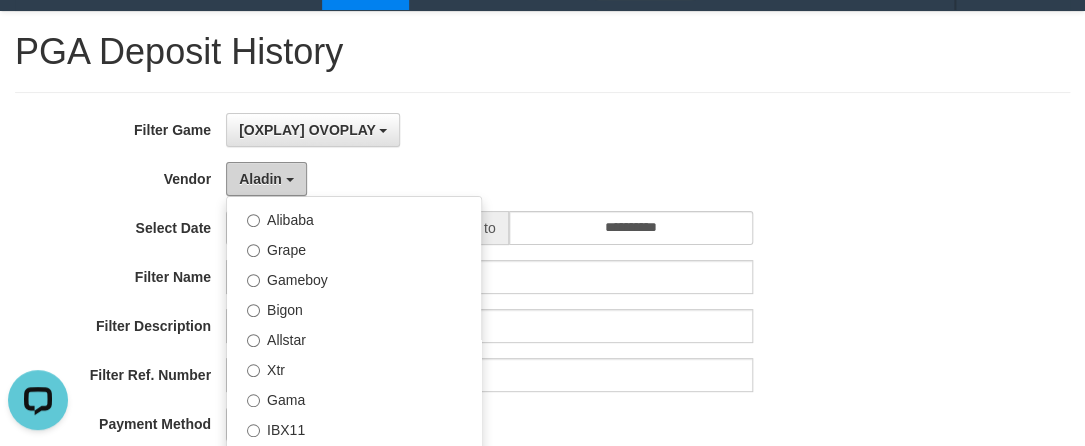 scroll, scrollTop: 655, scrollLeft: 0, axis: vertical 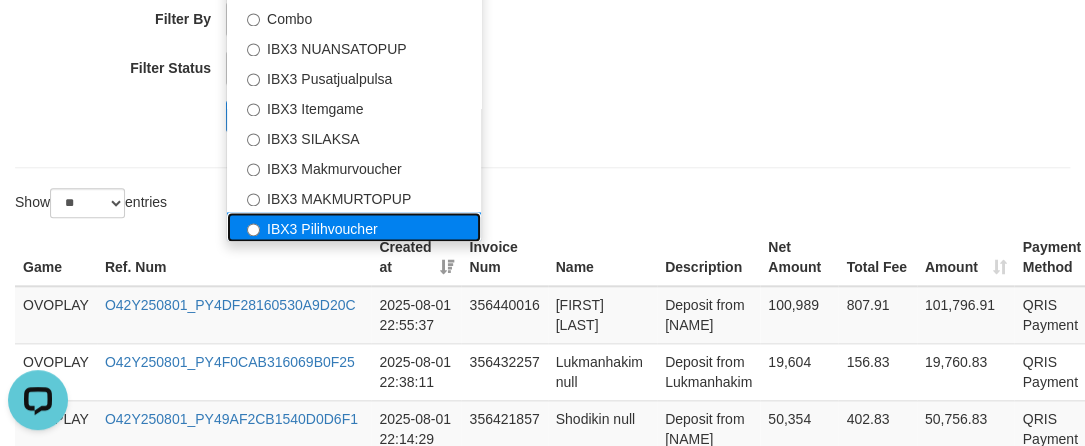 click on "IBX3 Pilihvoucher" at bounding box center (354, 227) 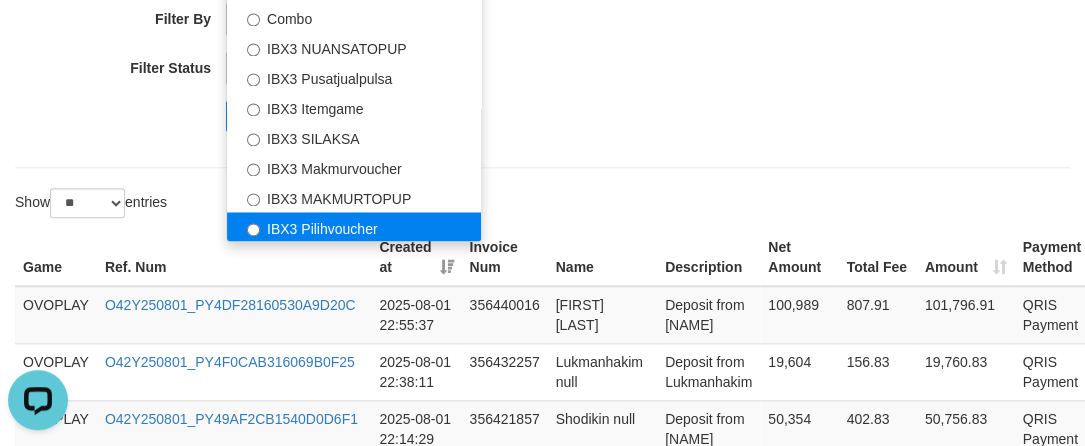 select on "**********" 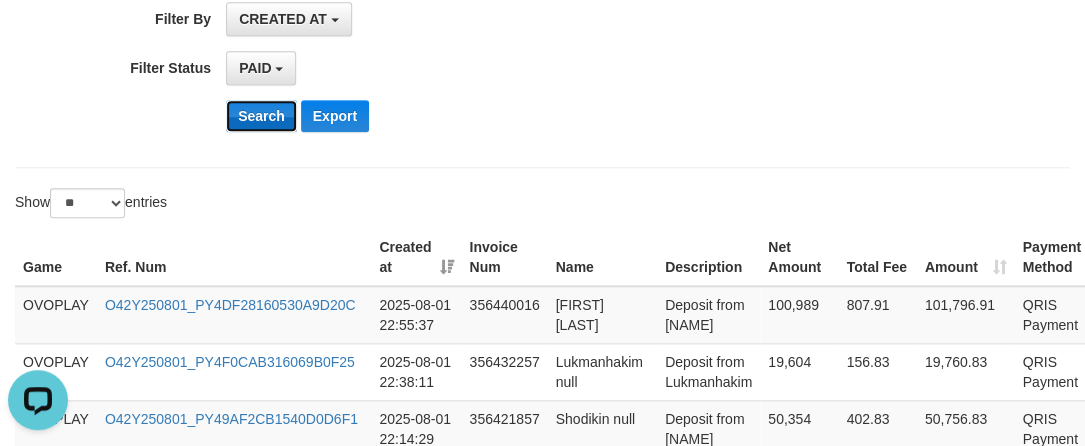 click on "Search" at bounding box center [261, 116] 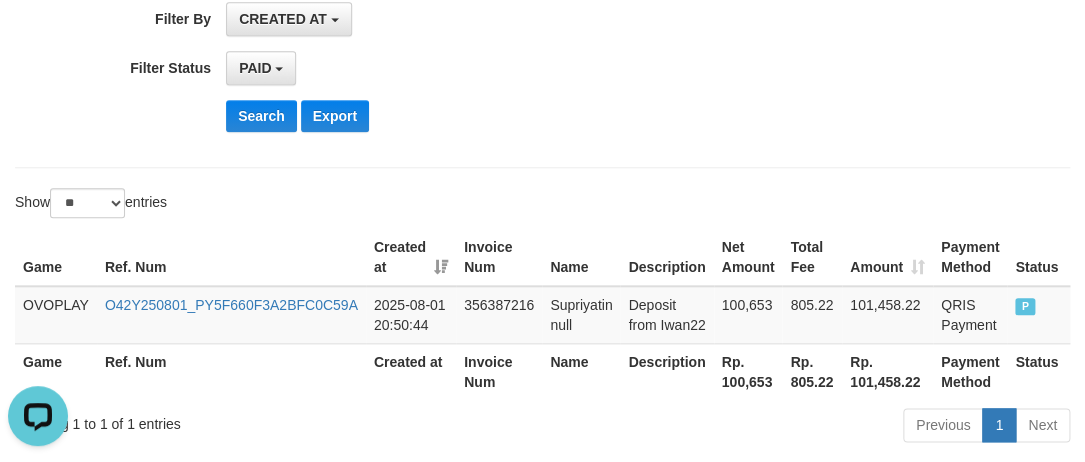 click on "Rp. 100,653" at bounding box center (748, 371) 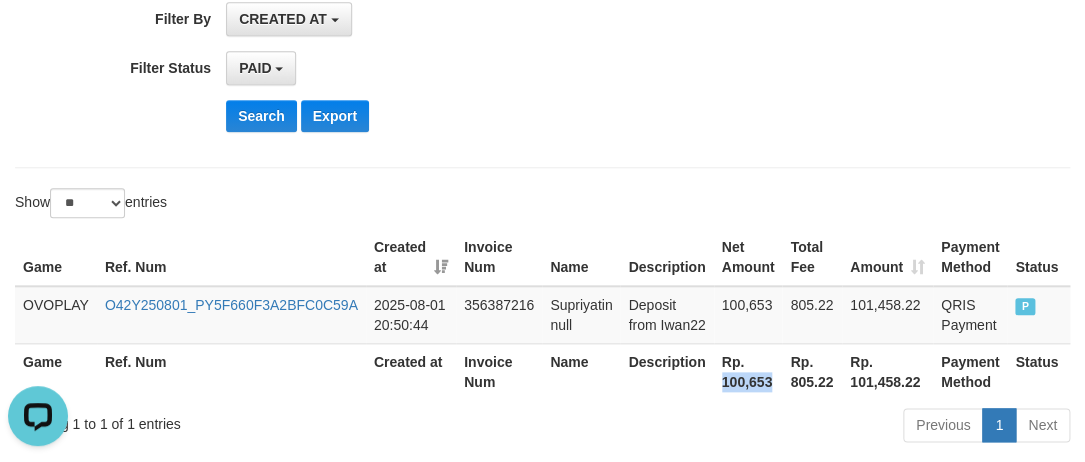 click on "Rp. 100,653" at bounding box center [748, 371] 